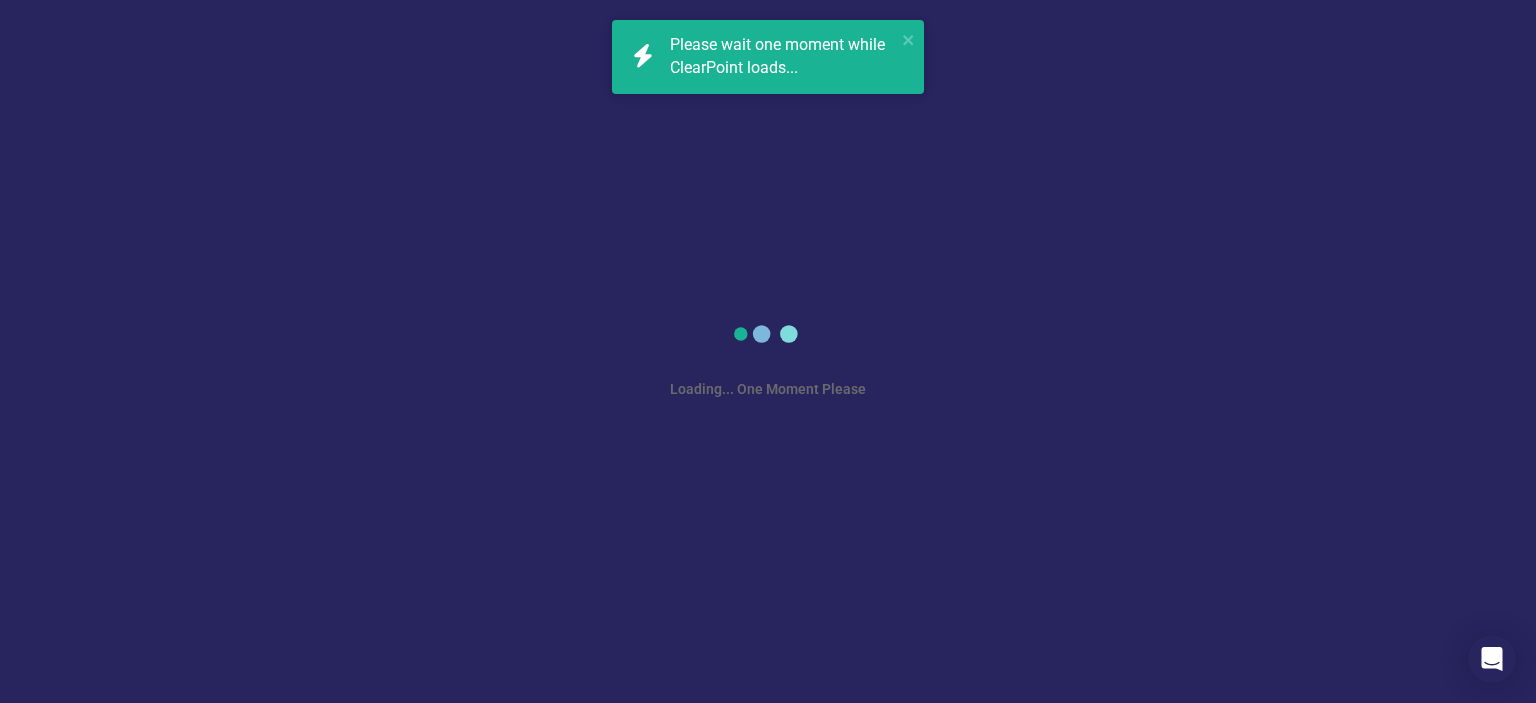 scroll, scrollTop: 0, scrollLeft: 0, axis: both 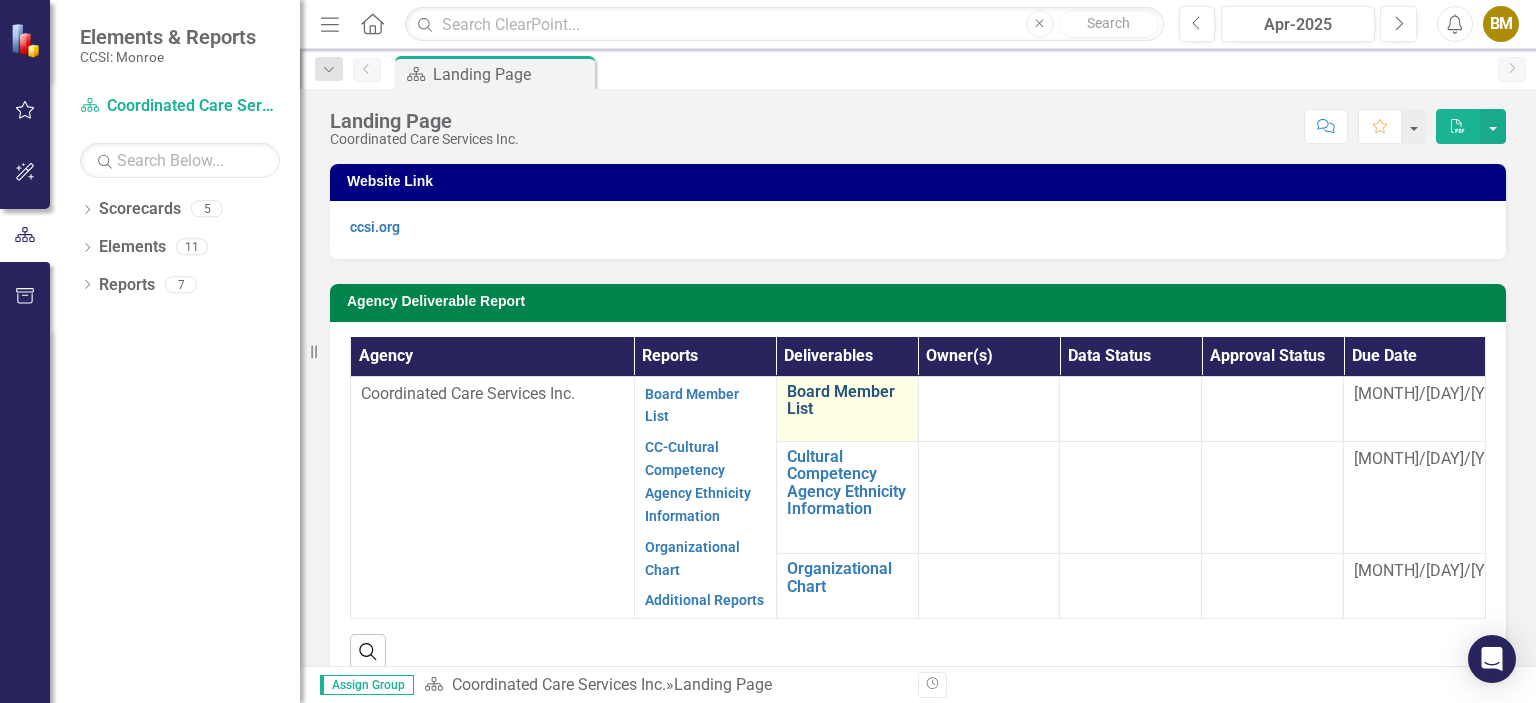 click on "Board Member List" at bounding box center [847, 400] 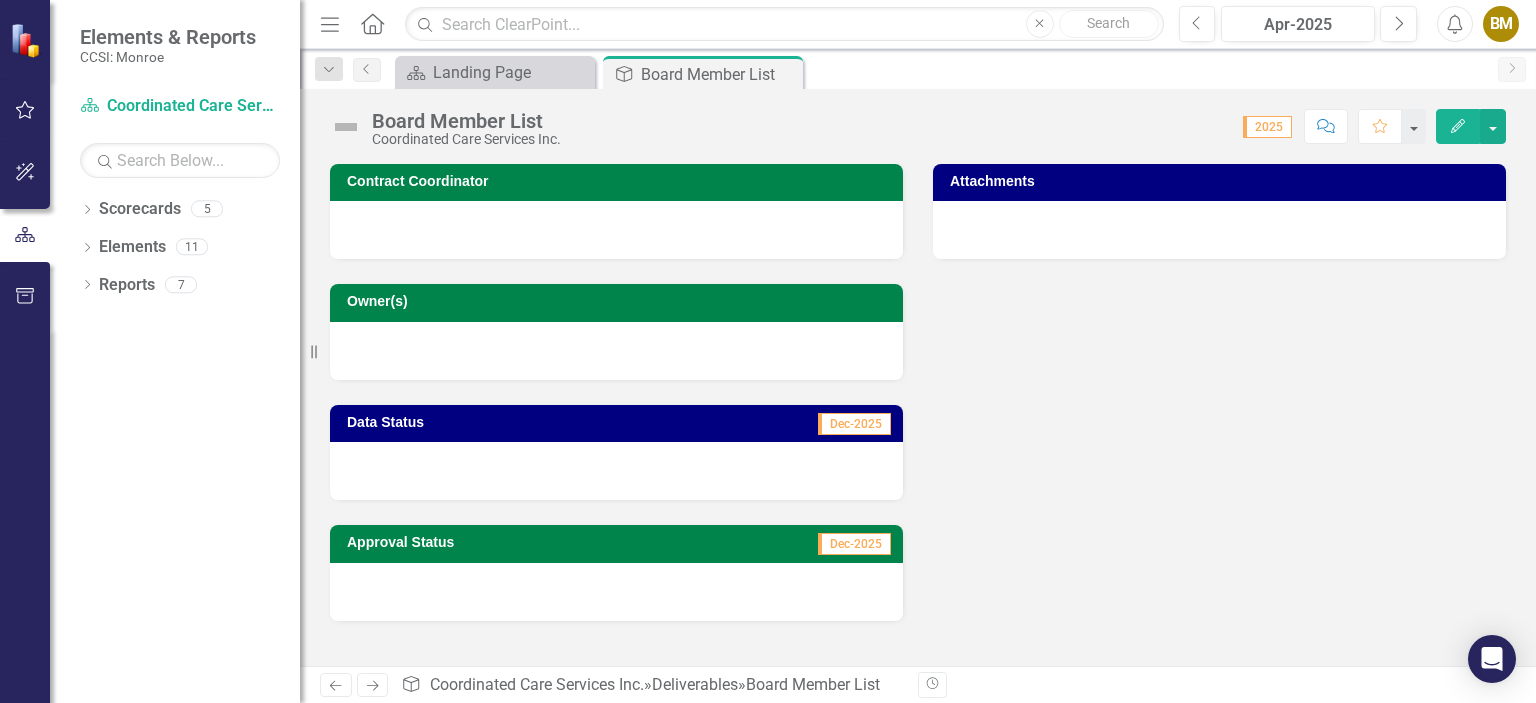 click at bounding box center (616, 230) 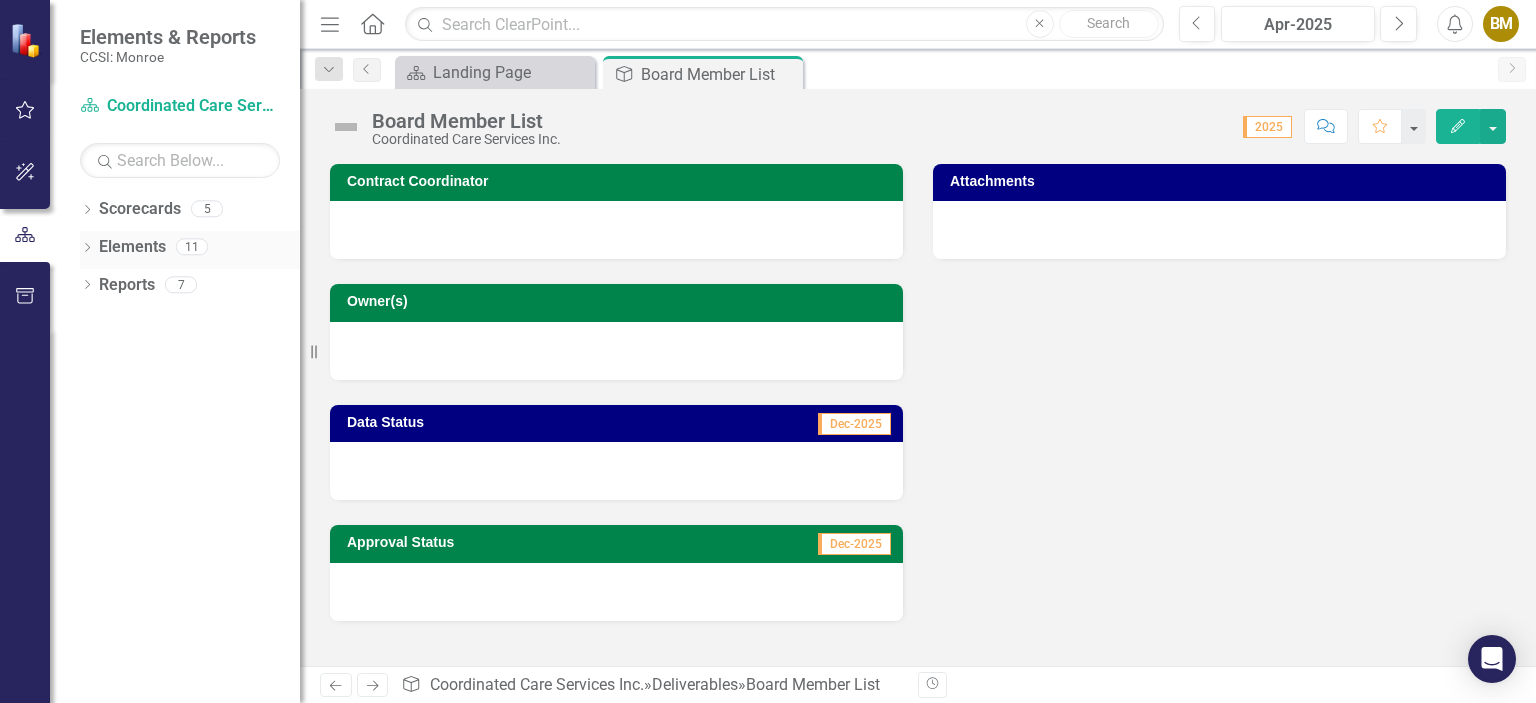 click on "Elements" at bounding box center (132, 247) 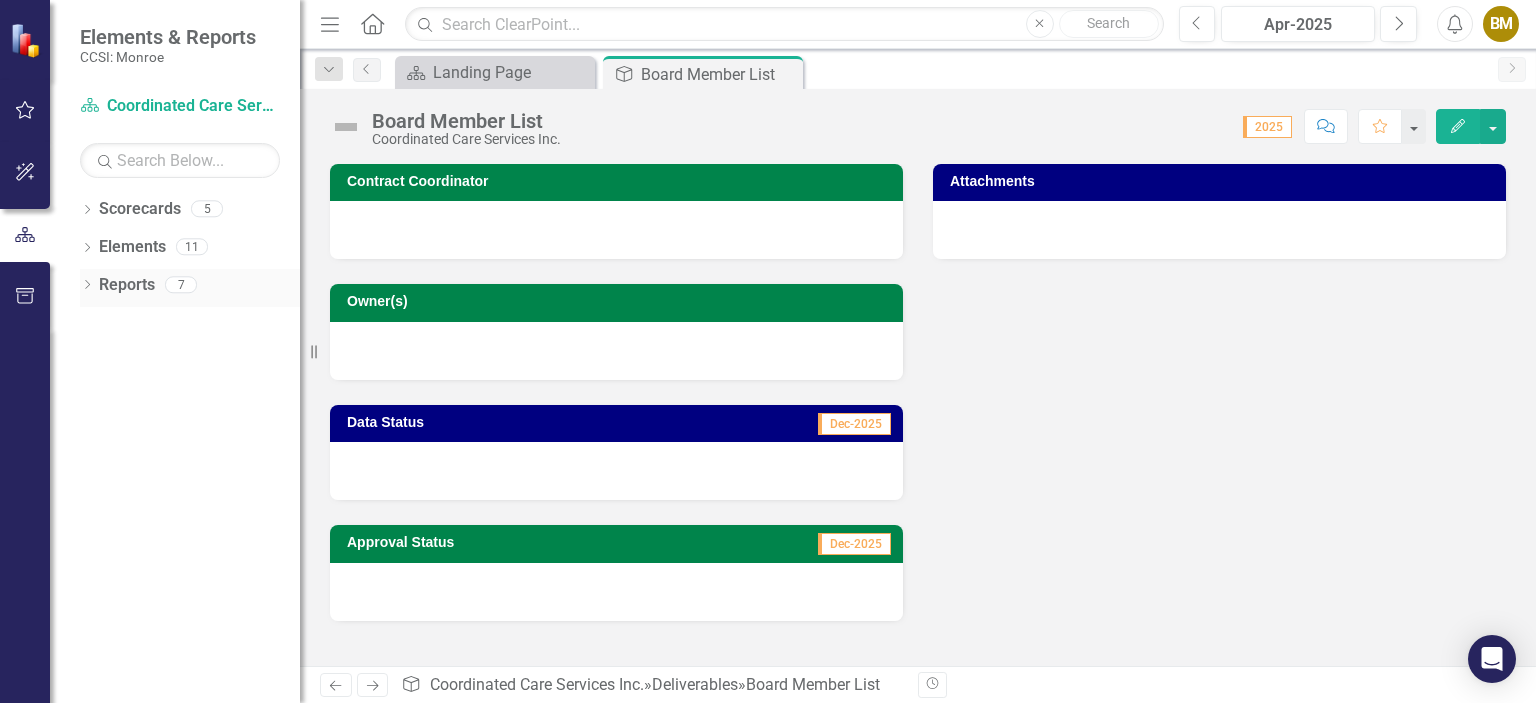 click on "Dropdown" at bounding box center (87, 286) 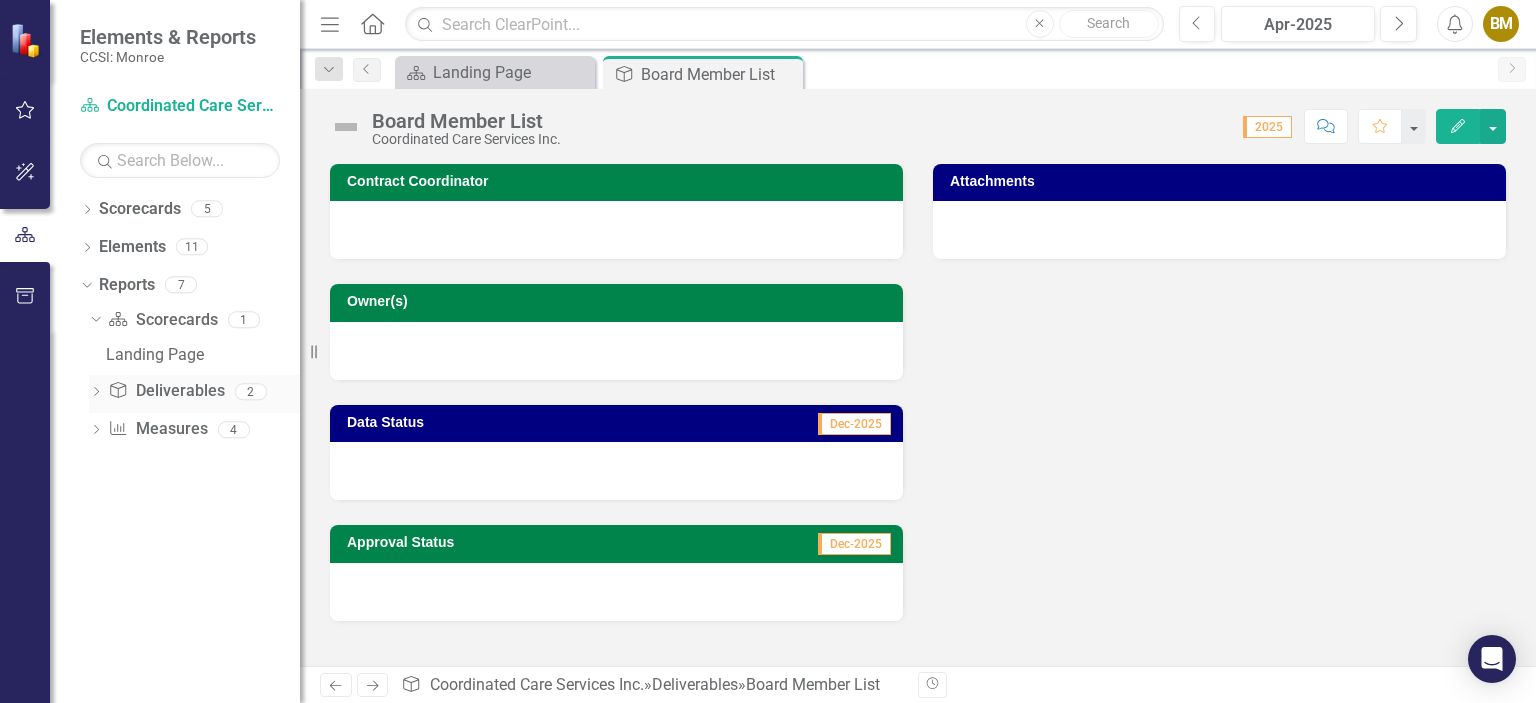 click on "Deliverable Deliverables" at bounding box center (166, 391) 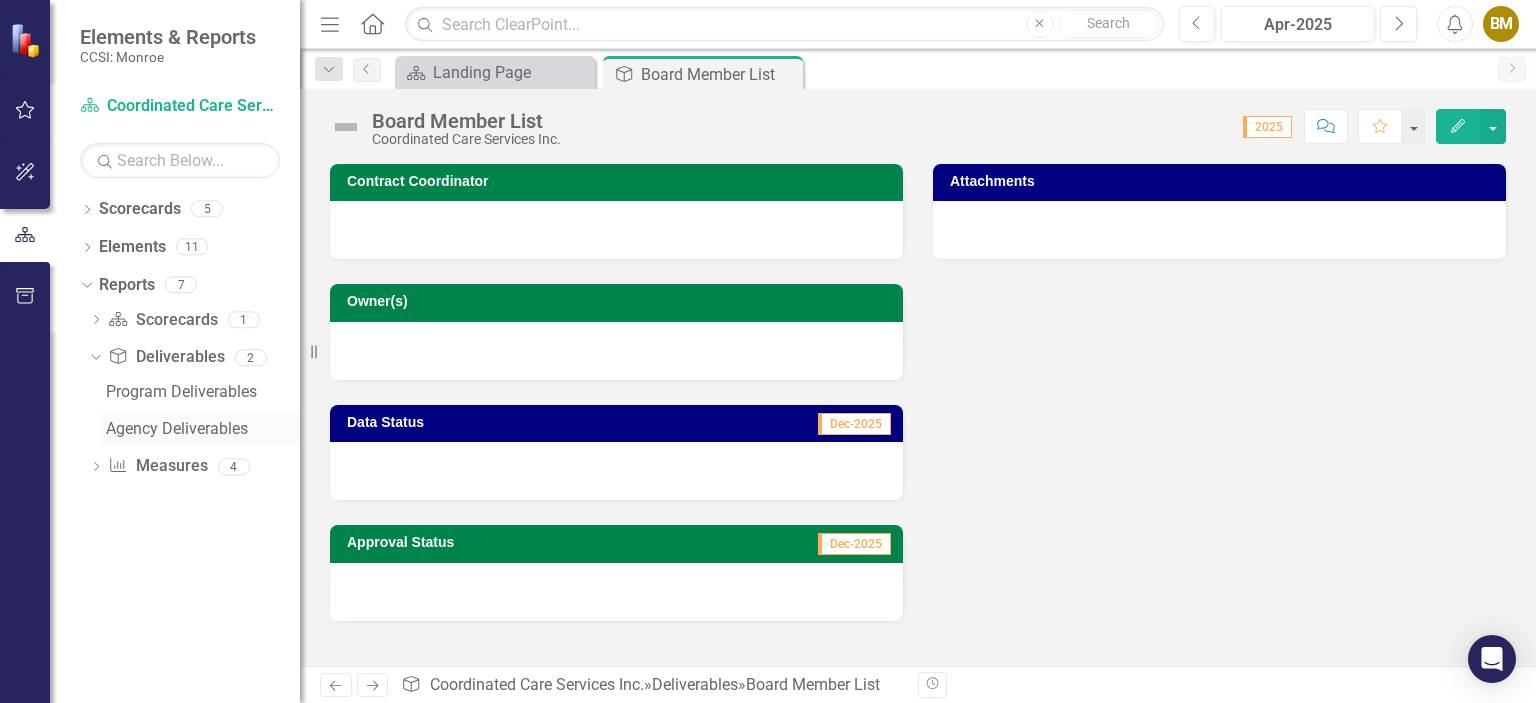 click on "Agency Deliverables" at bounding box center (203, 429) 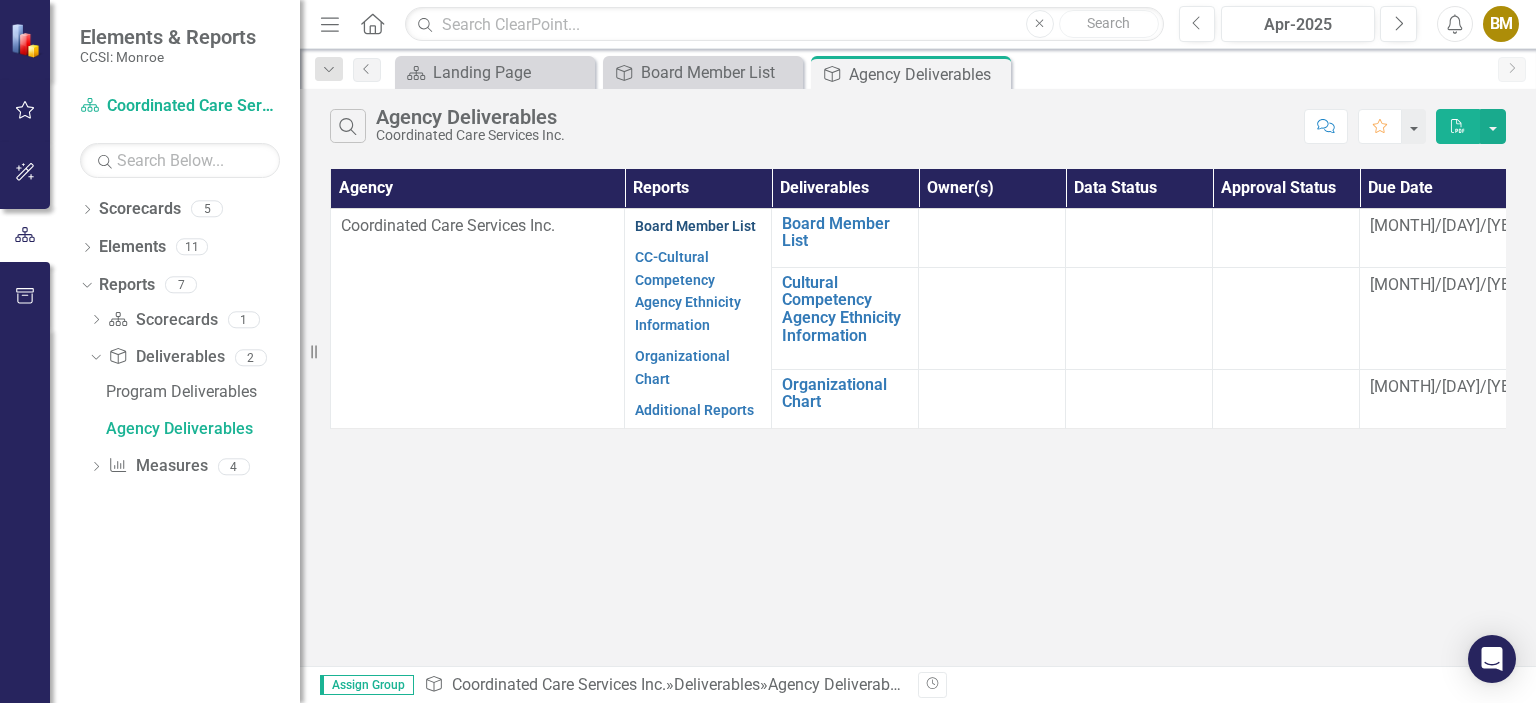 click on "Board Member List" at bounding box center [695, 226] 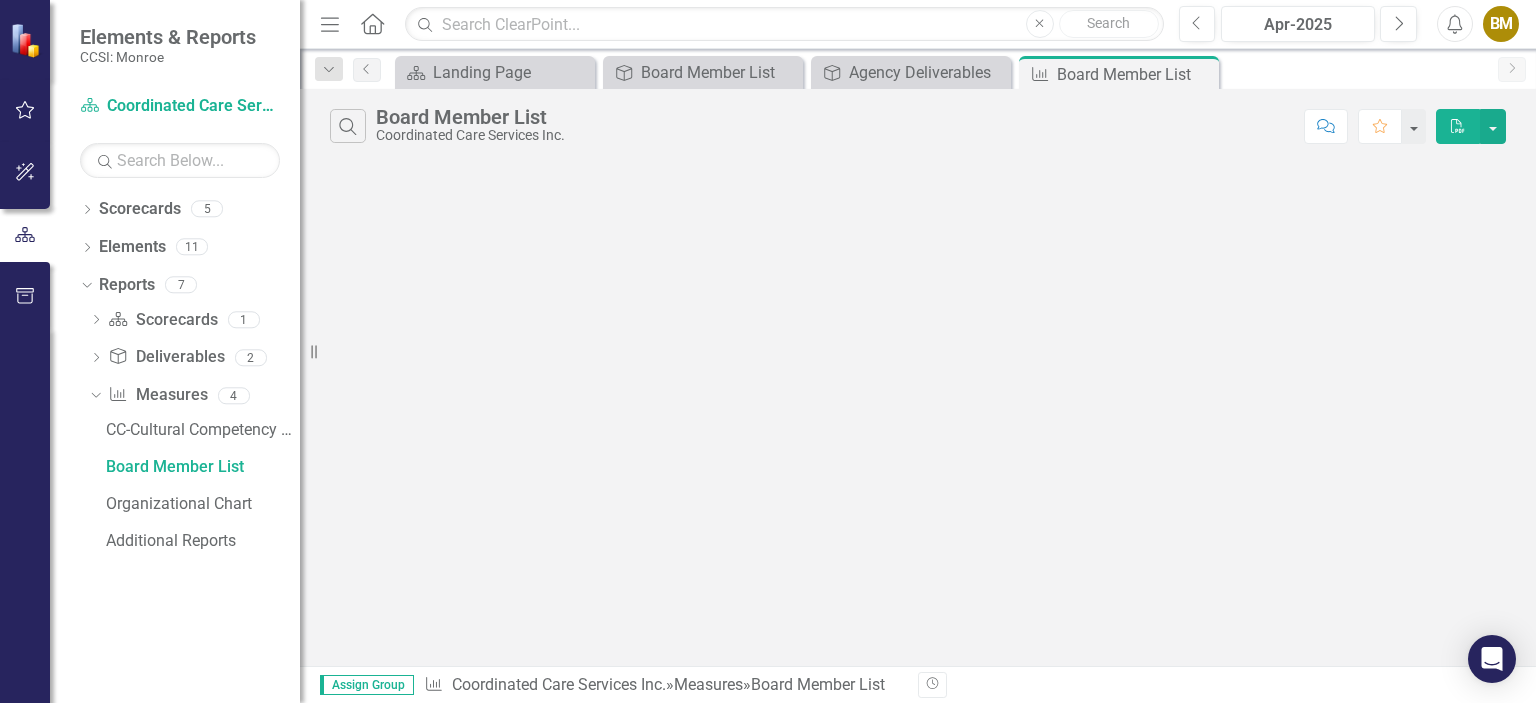 scroll, scrollTop: 0, scrollLeft: 0, axis: both 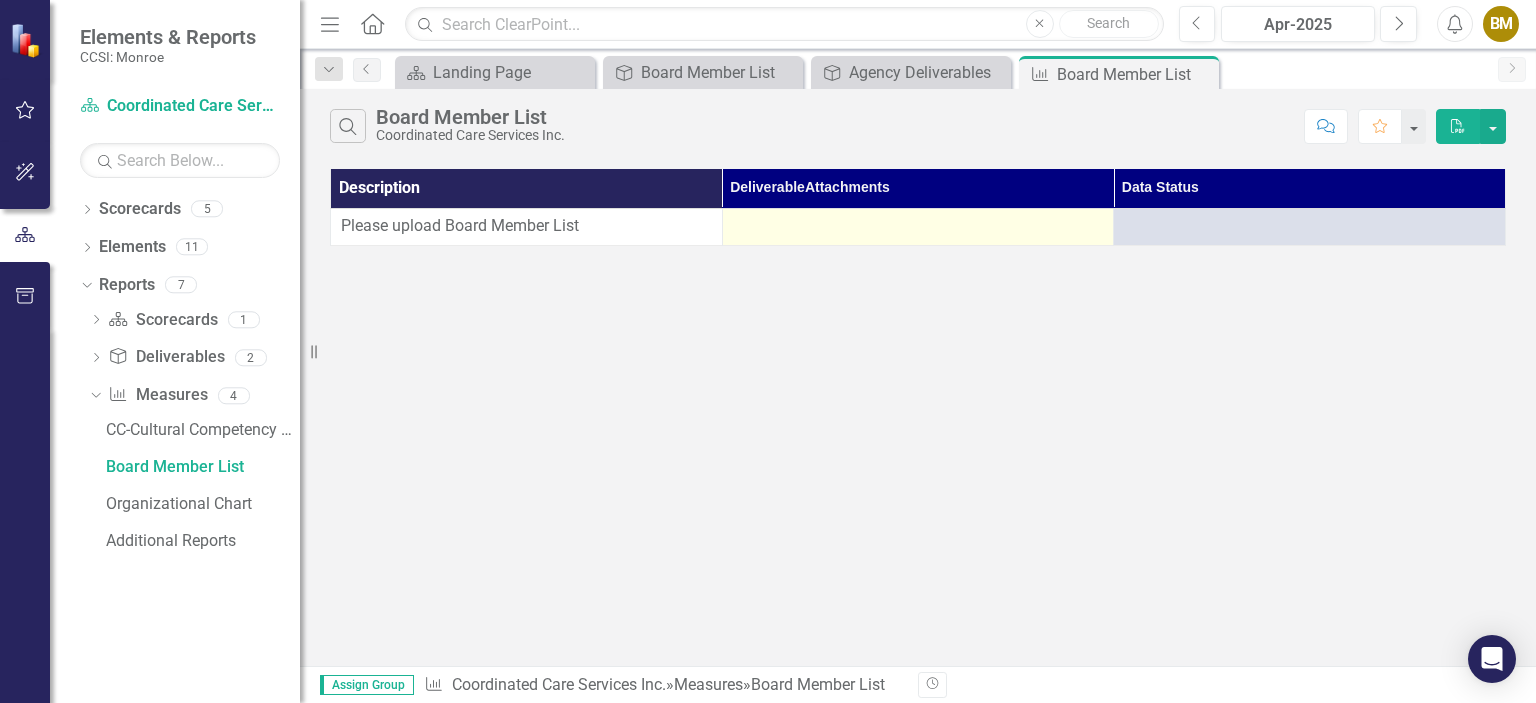 click at bounding box center [918, 227] 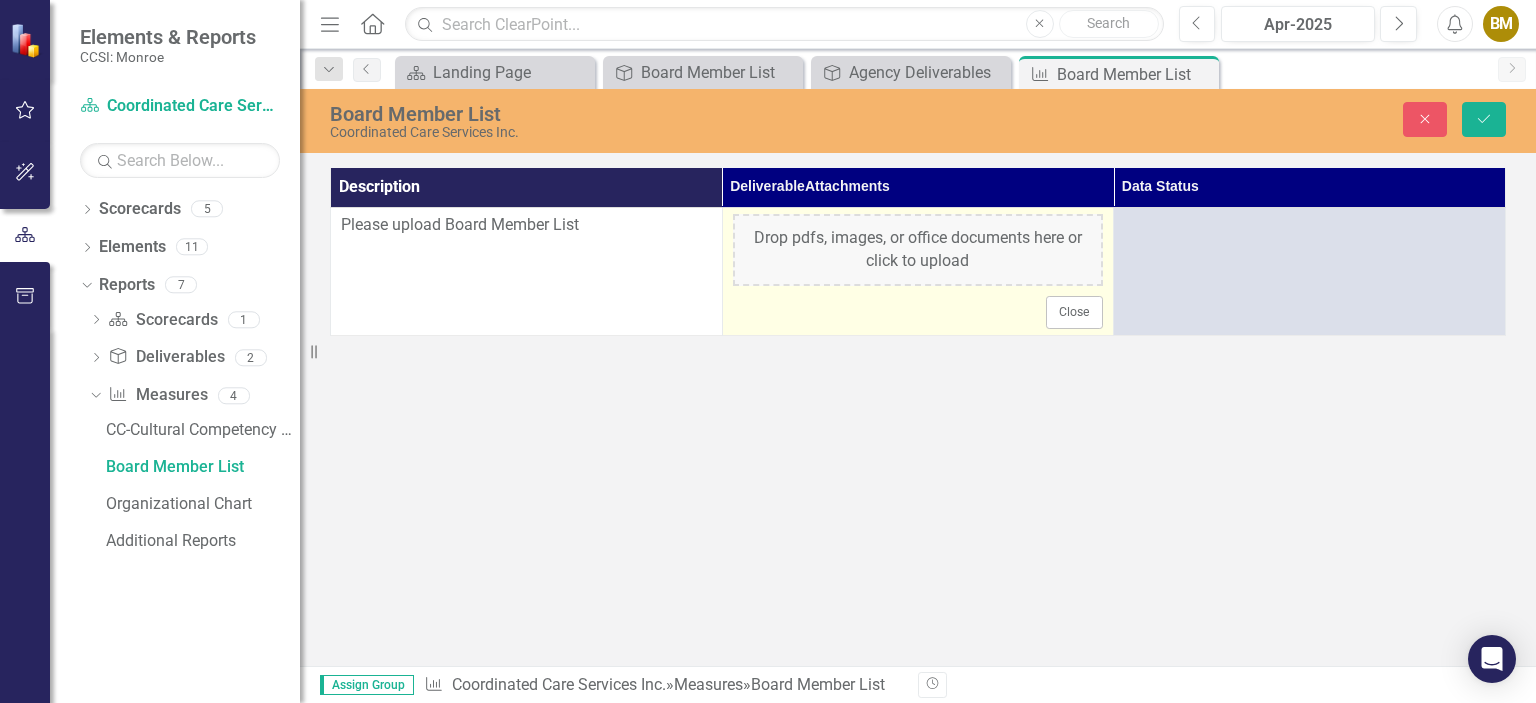 click on "Drop pdfs, images, or office documents here or click to upload" at bounding box center (918, 250) 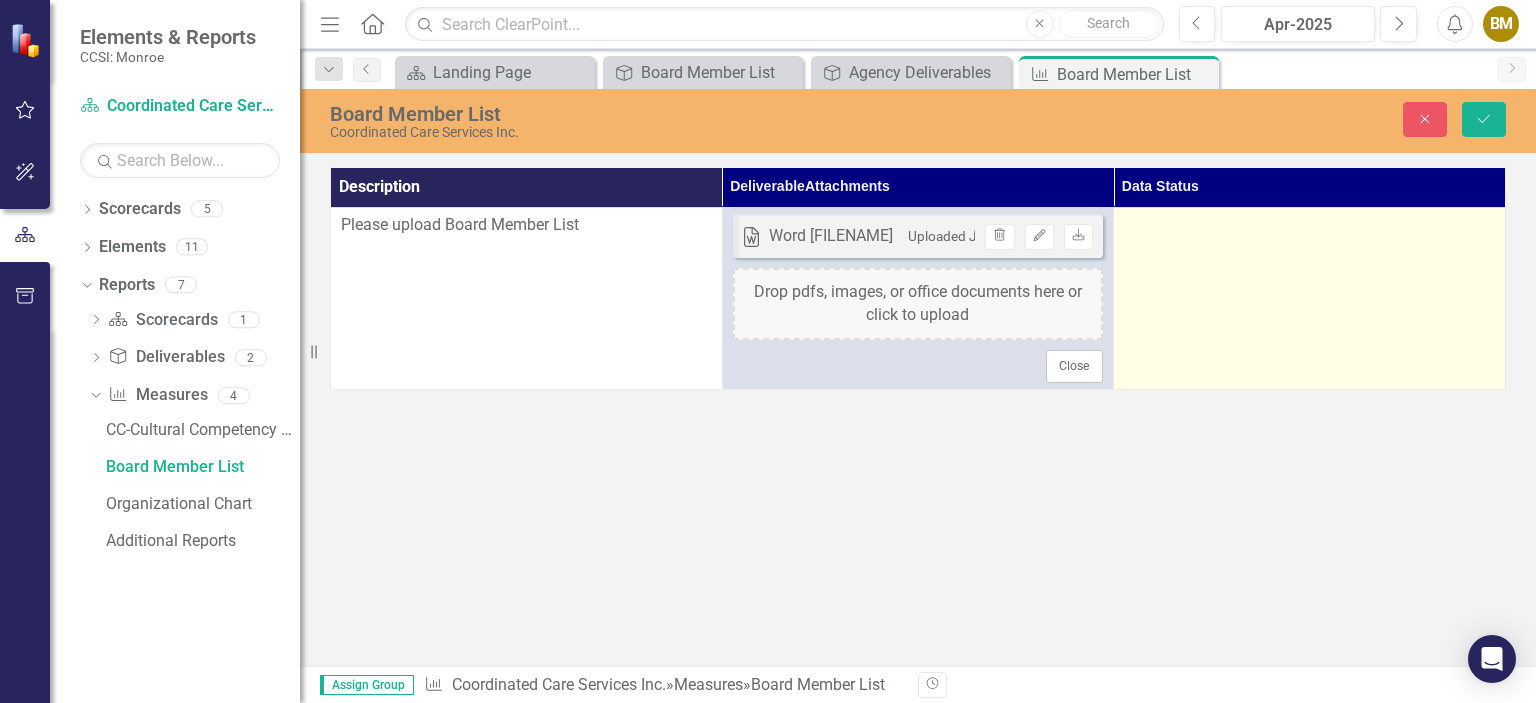 click at bounding box center (1310, 298) 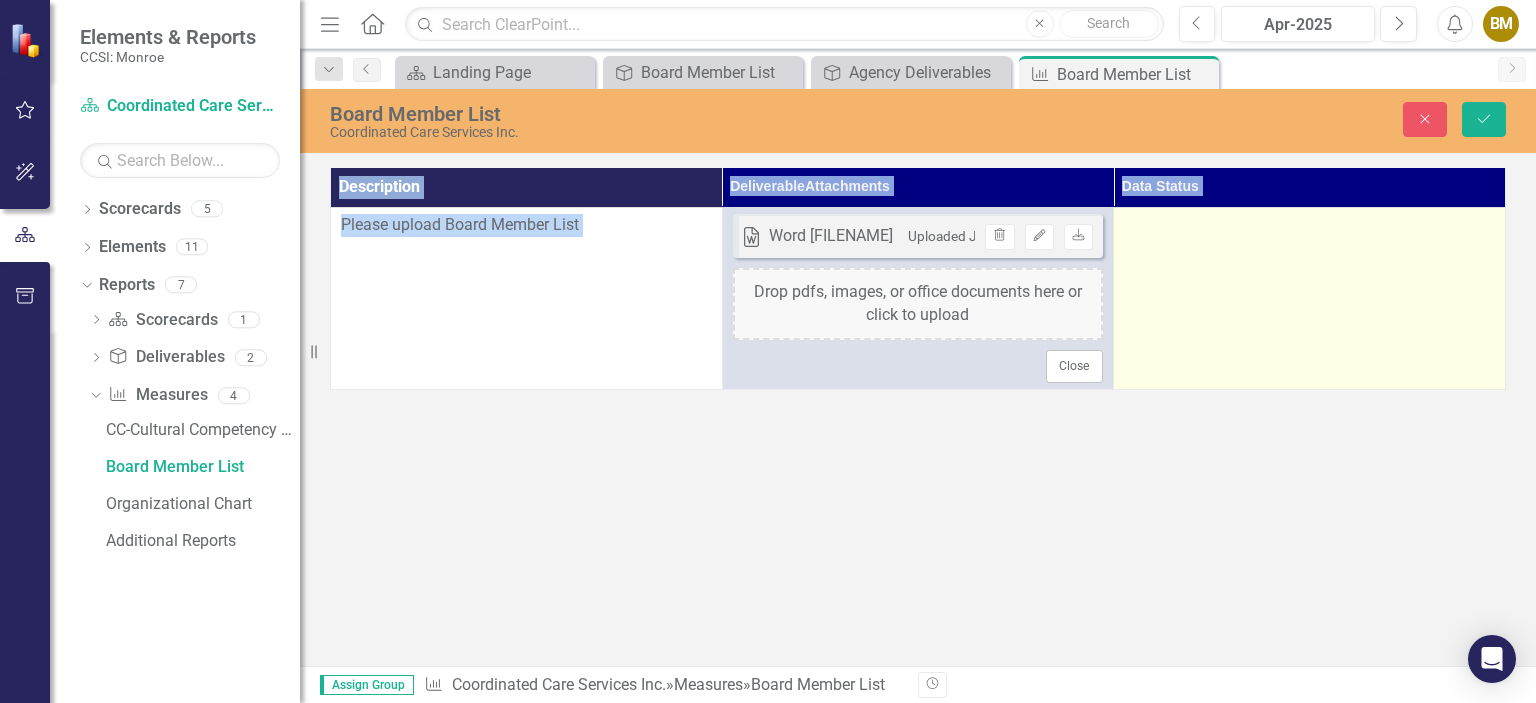 click at bounding box center (1310, 298) 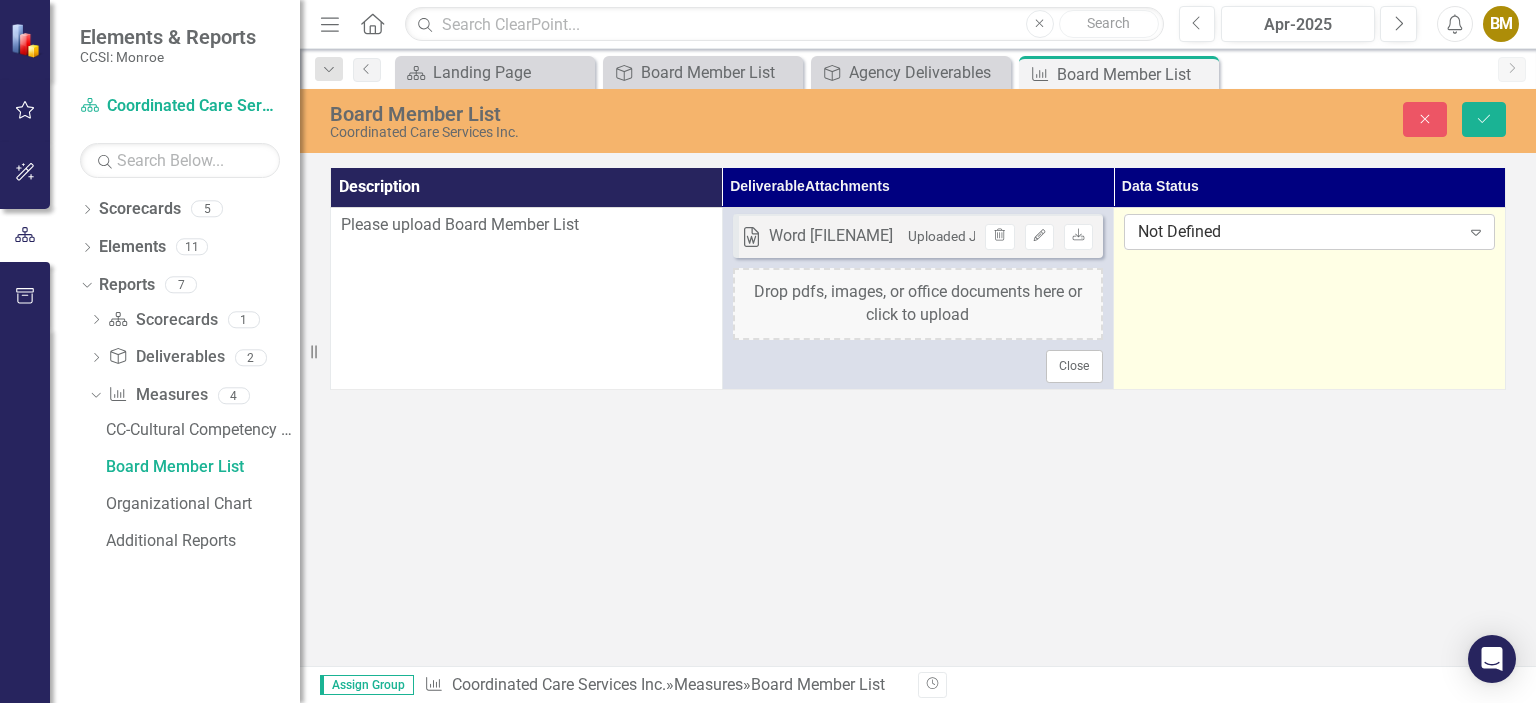 click on "Not Defined" at bounding box center (1298, 232) 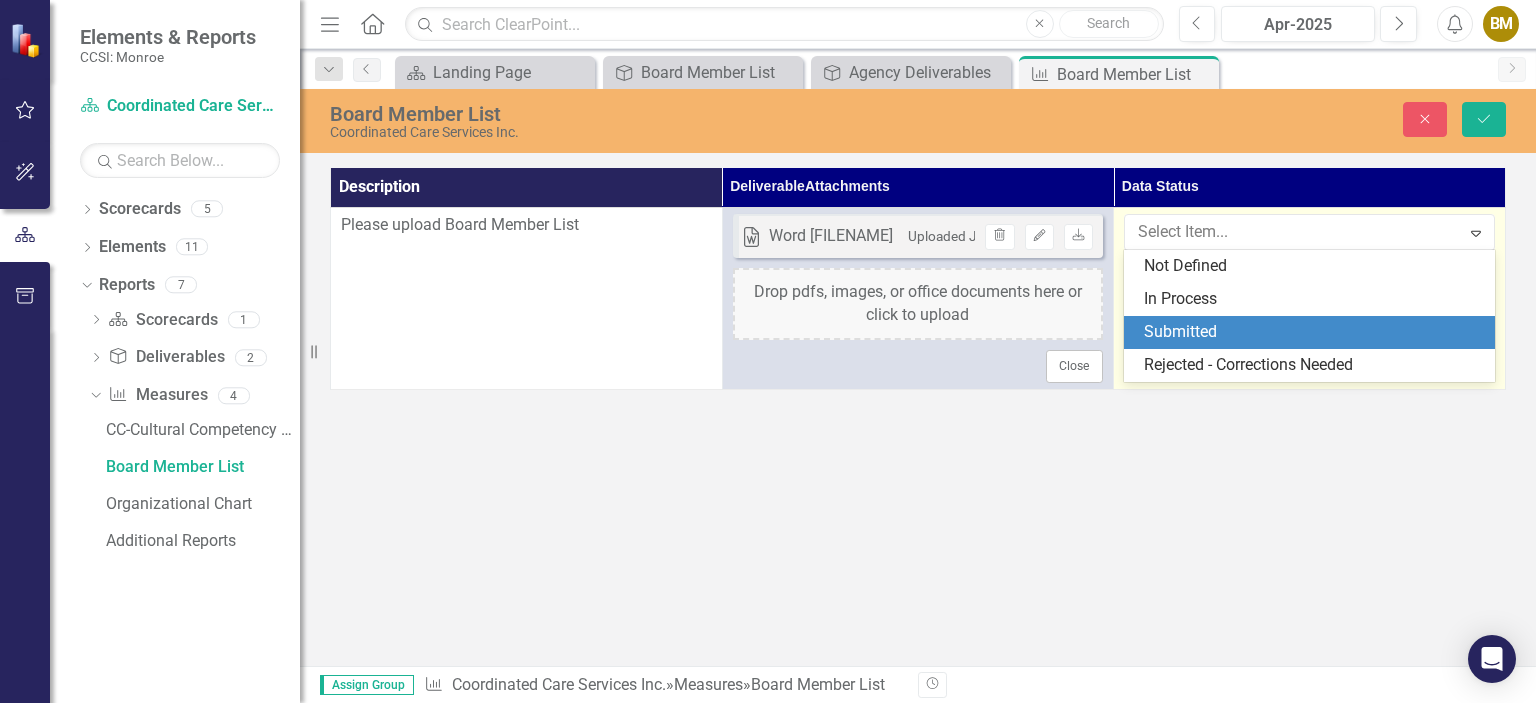 click on "Submitted" at bounding box center [1313, 332] 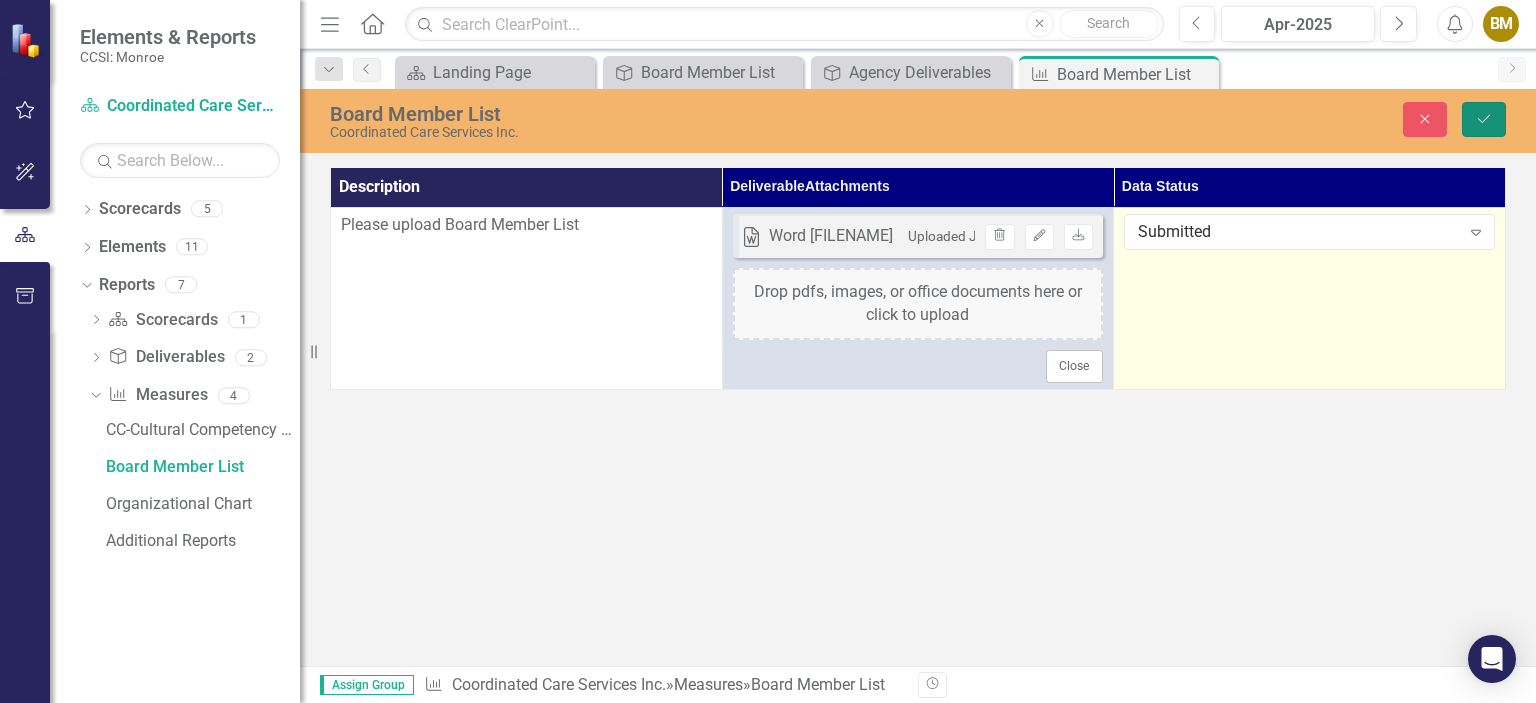 click on "Save" at bounding box center (1484, 119) 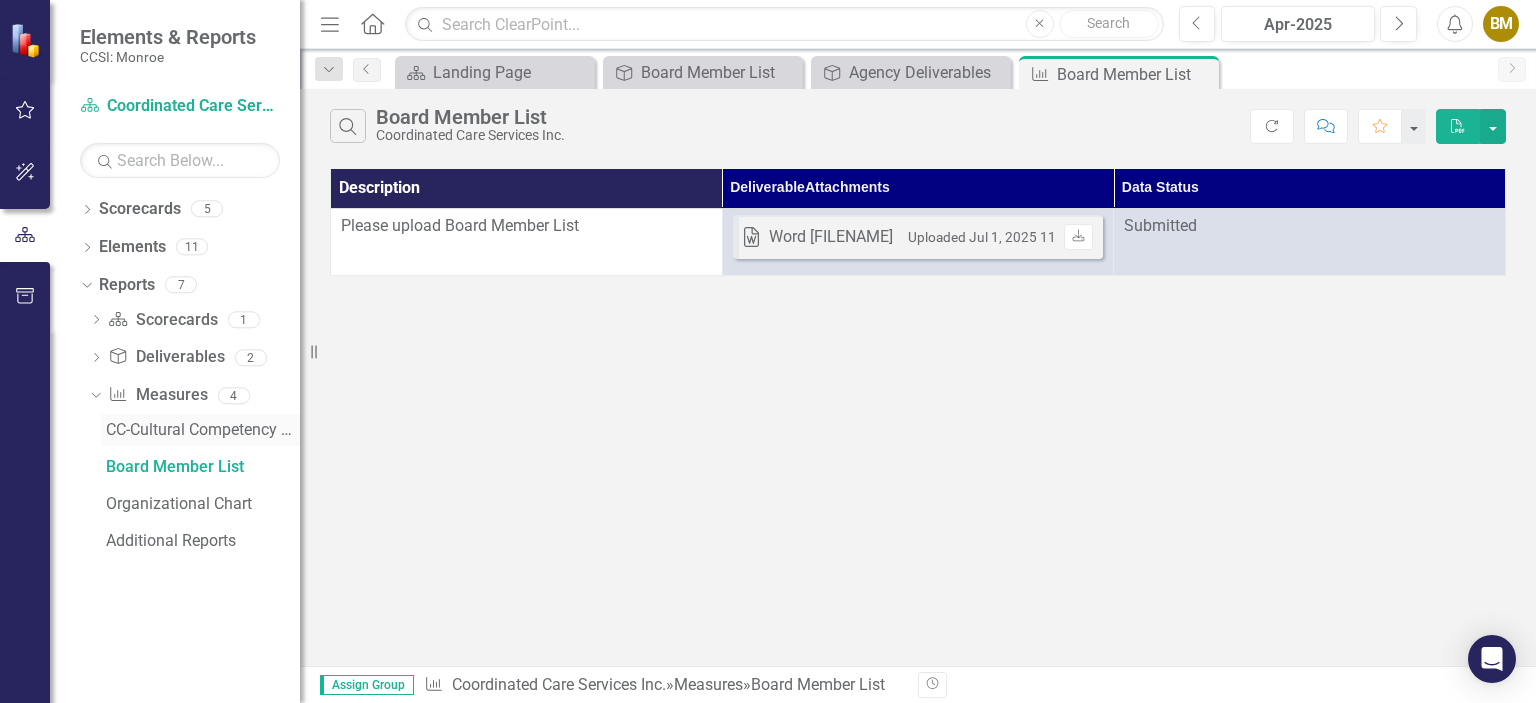 click on "CC-Cultural Competency Agency Ethnicity Information" at bounding box center [203, 430] 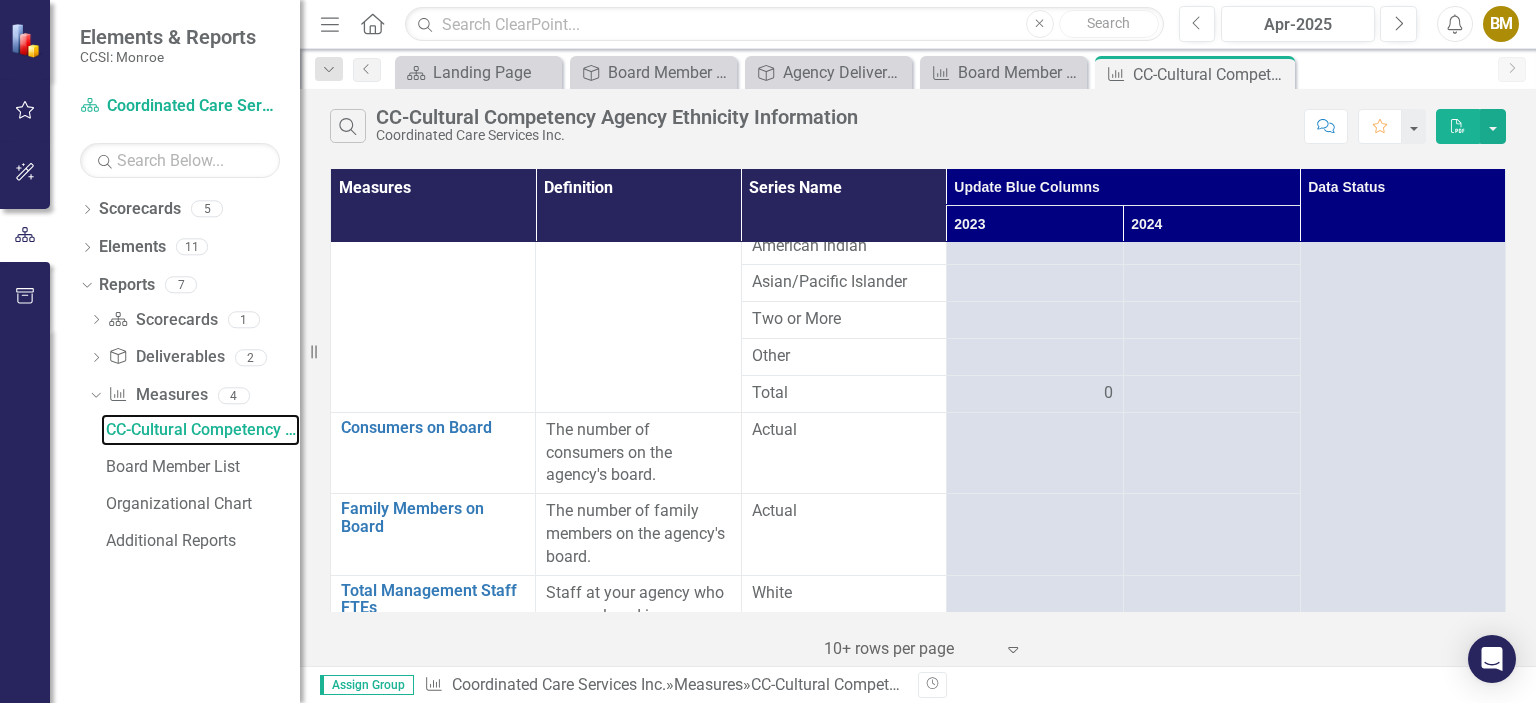 scroll, scrollTop: 0, scrollLeft: 0, axis: both 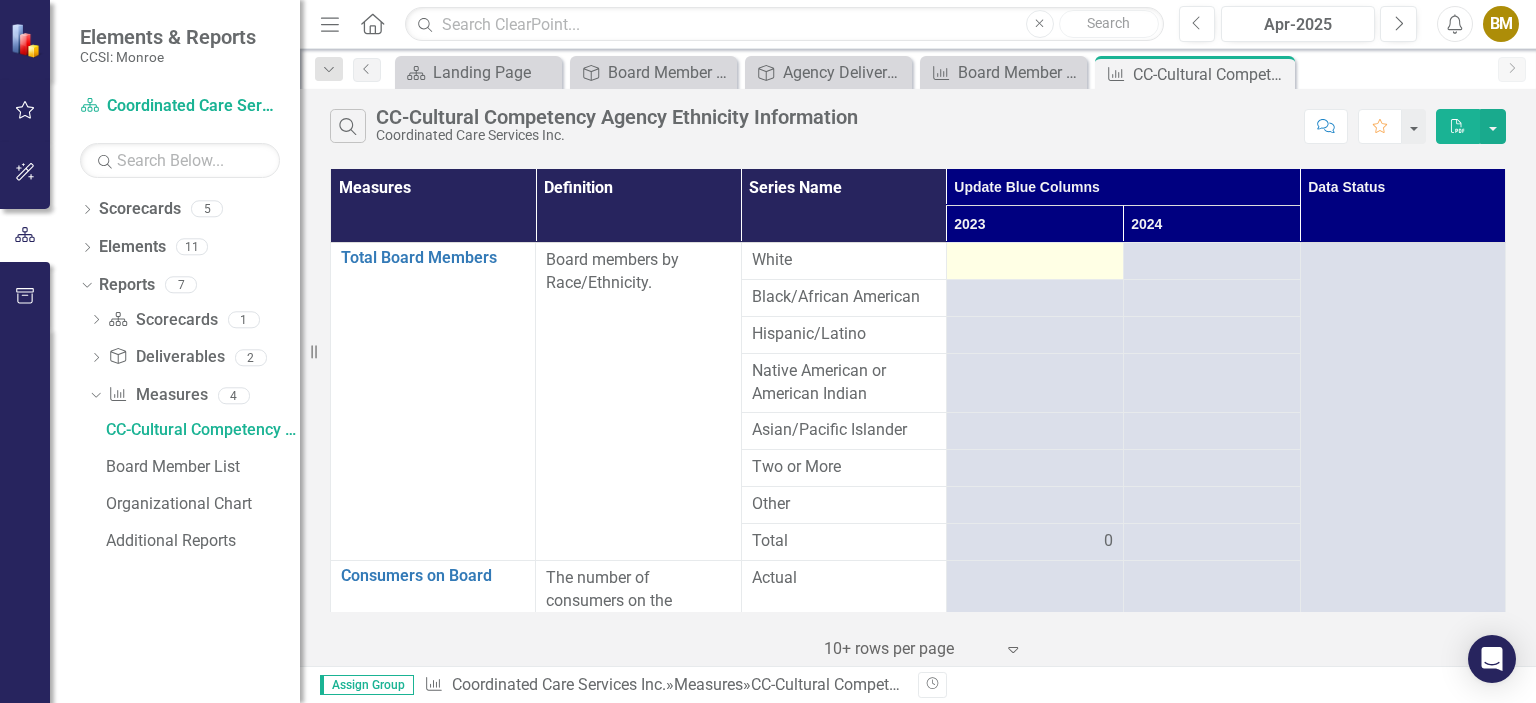 click at bounding box center [1035, 261] 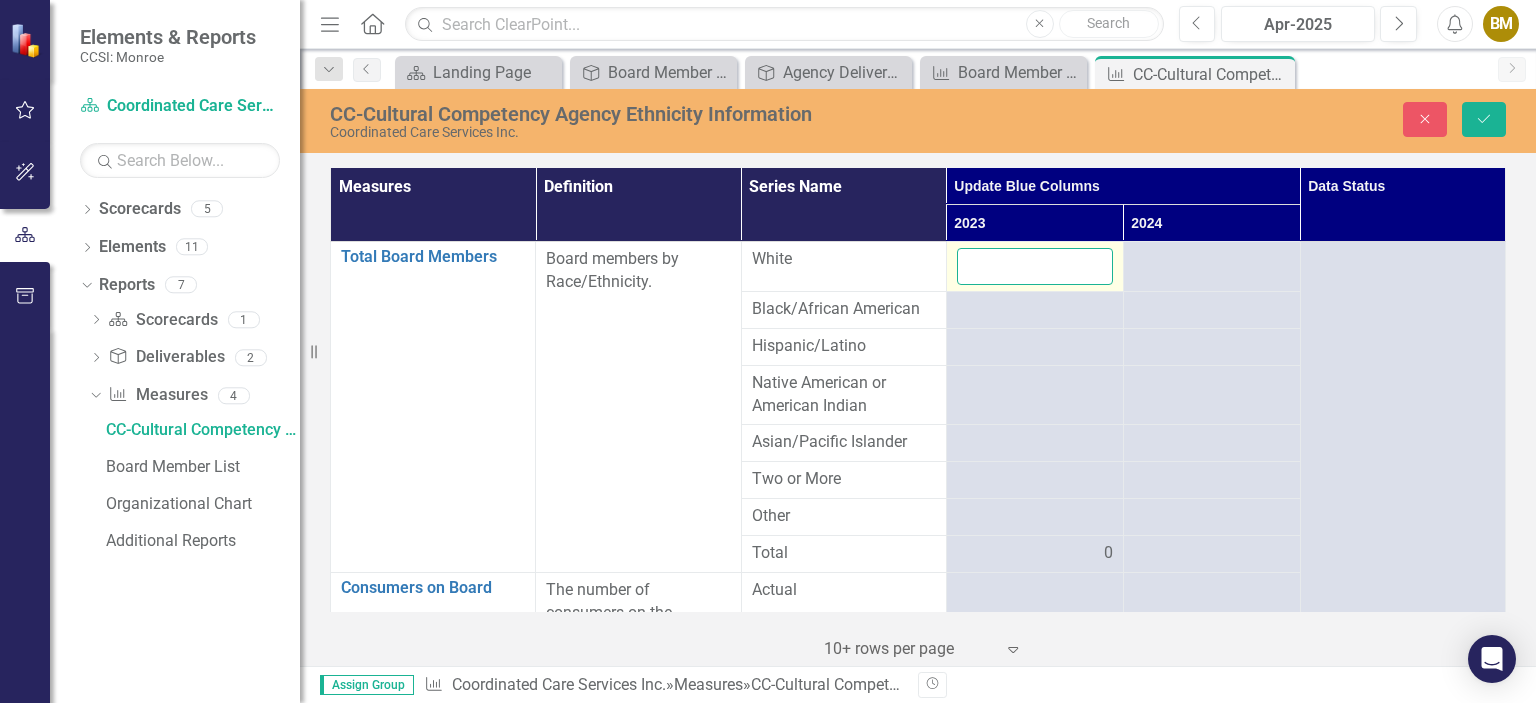 click at bounding box center (1035, 266) 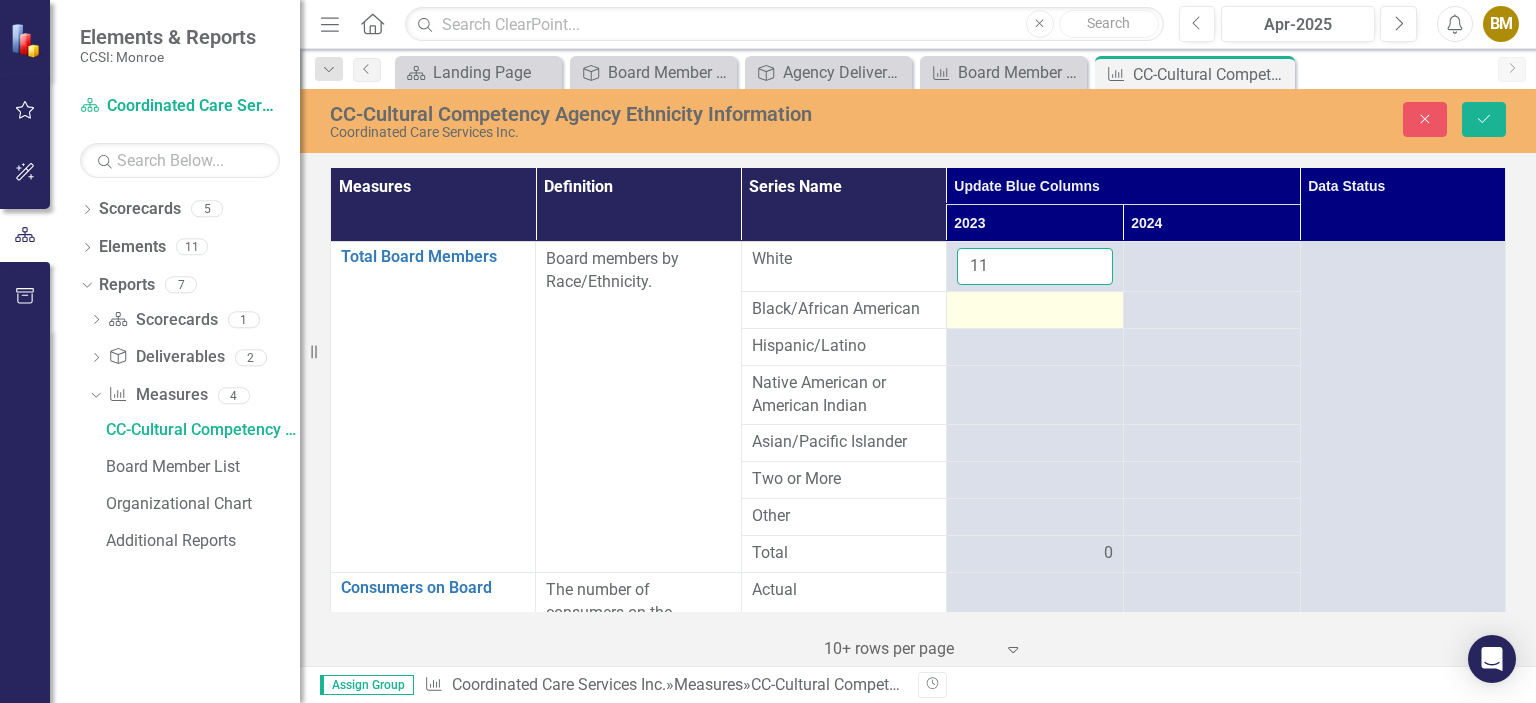 type on "11" 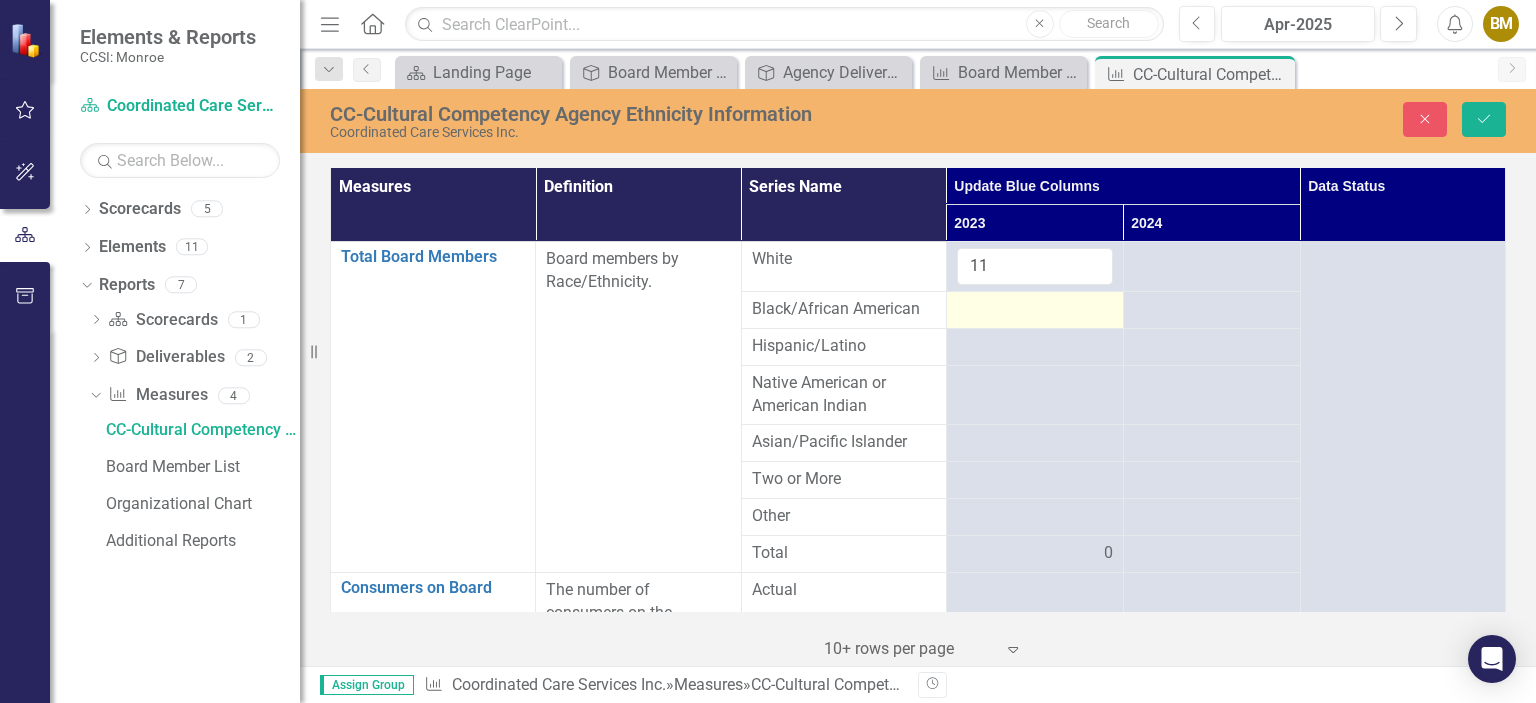 click at bounding box center [1035, 310] 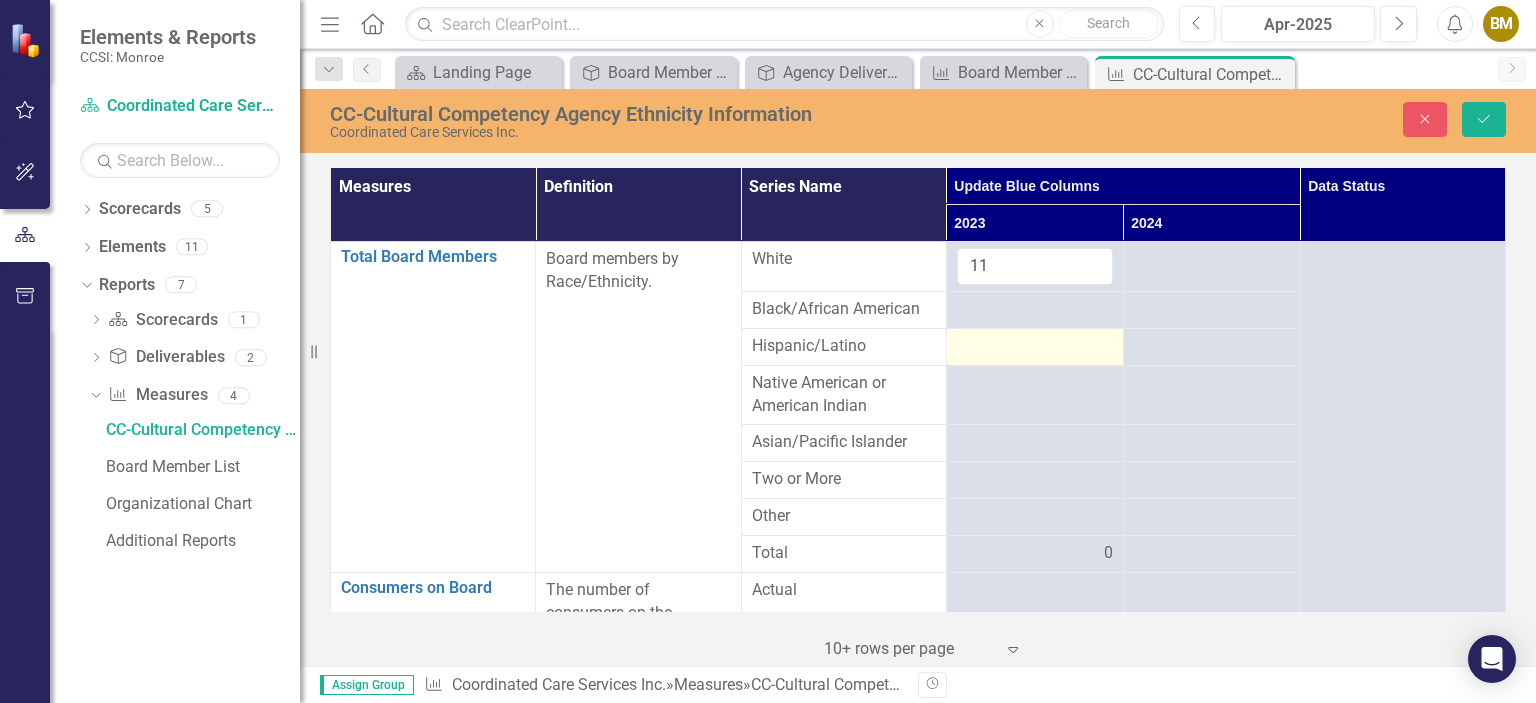drag, startPoint x: 951, startPoint y: 353, endPoint x: 959, endPoint y: 344, distance: 12.0415945 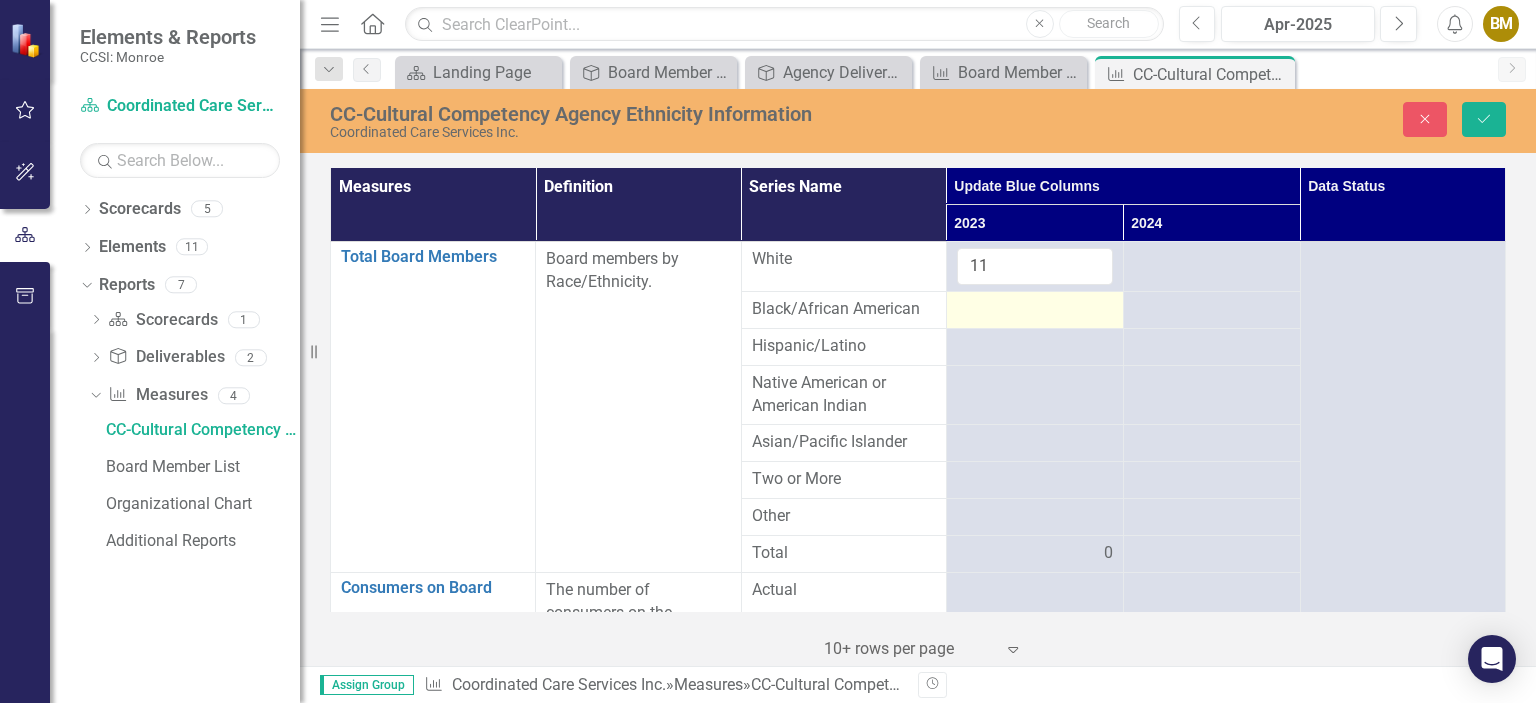 click at bounding box center [1034, 310] 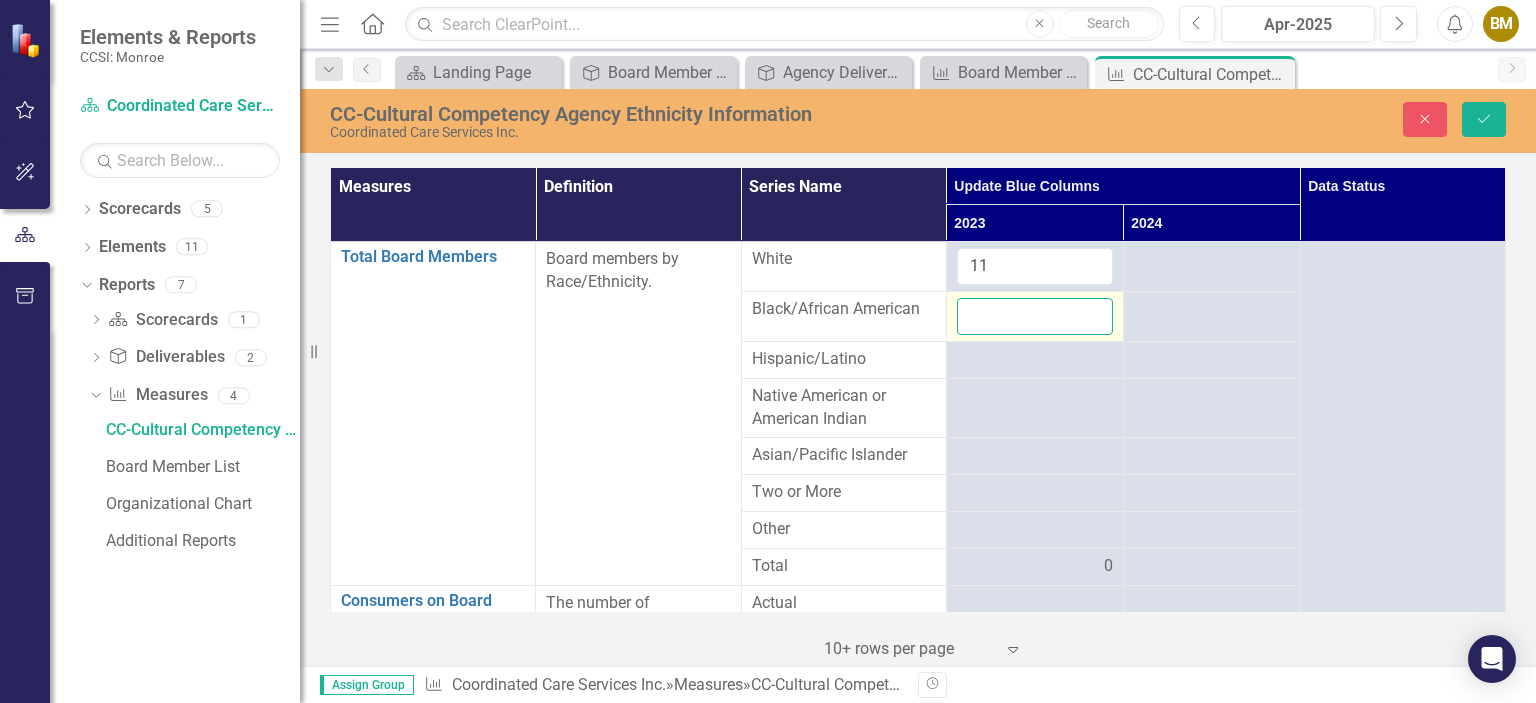 click at bounding box center [1035, 316] 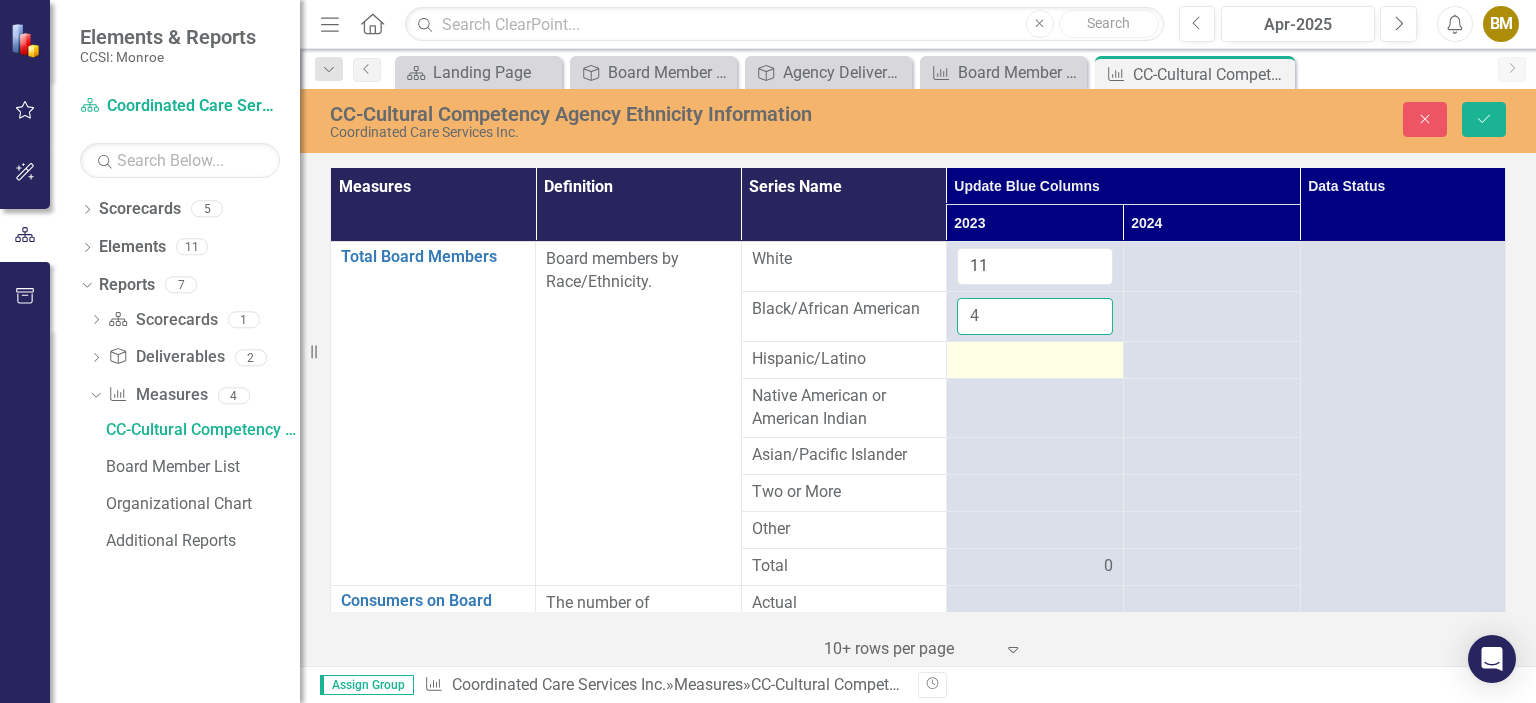 type on "4" 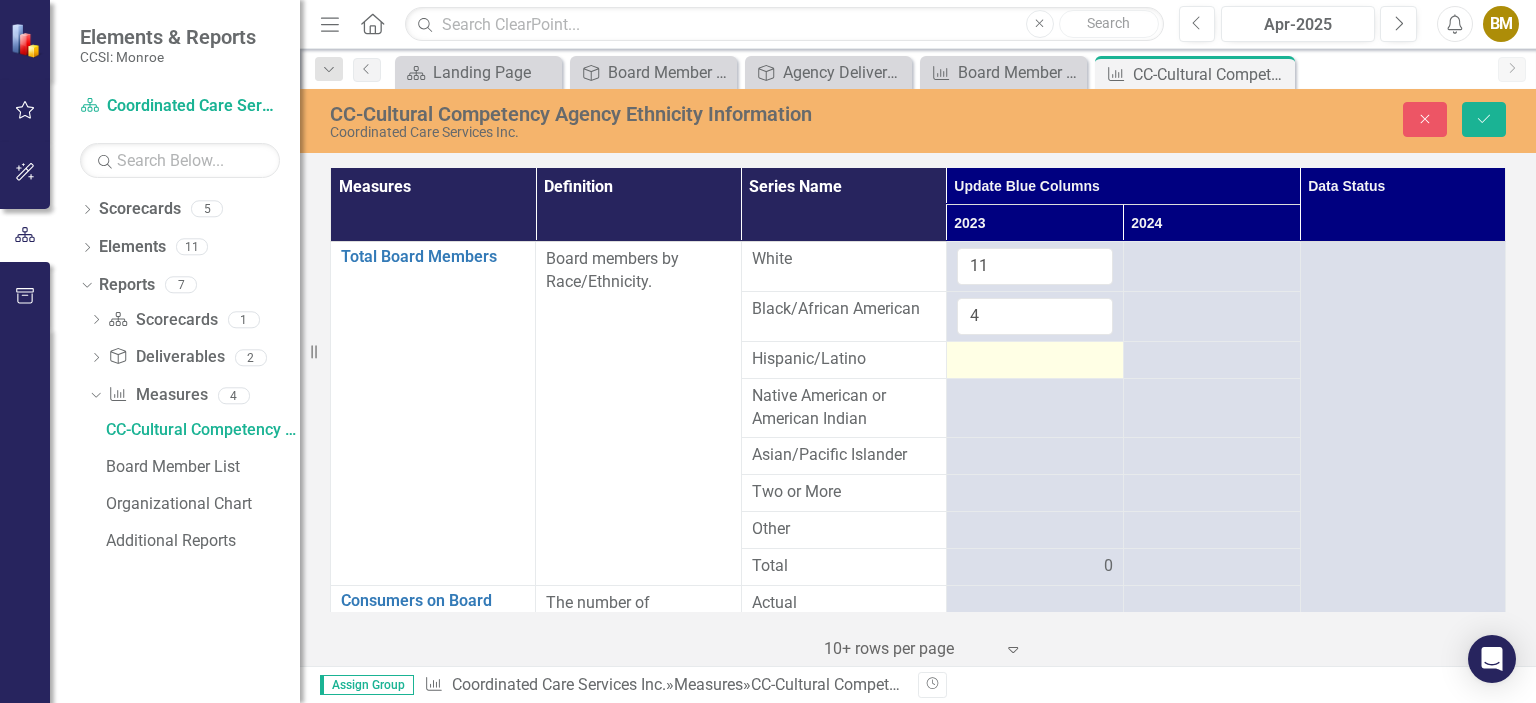 click at bounding box center (1035, 360) 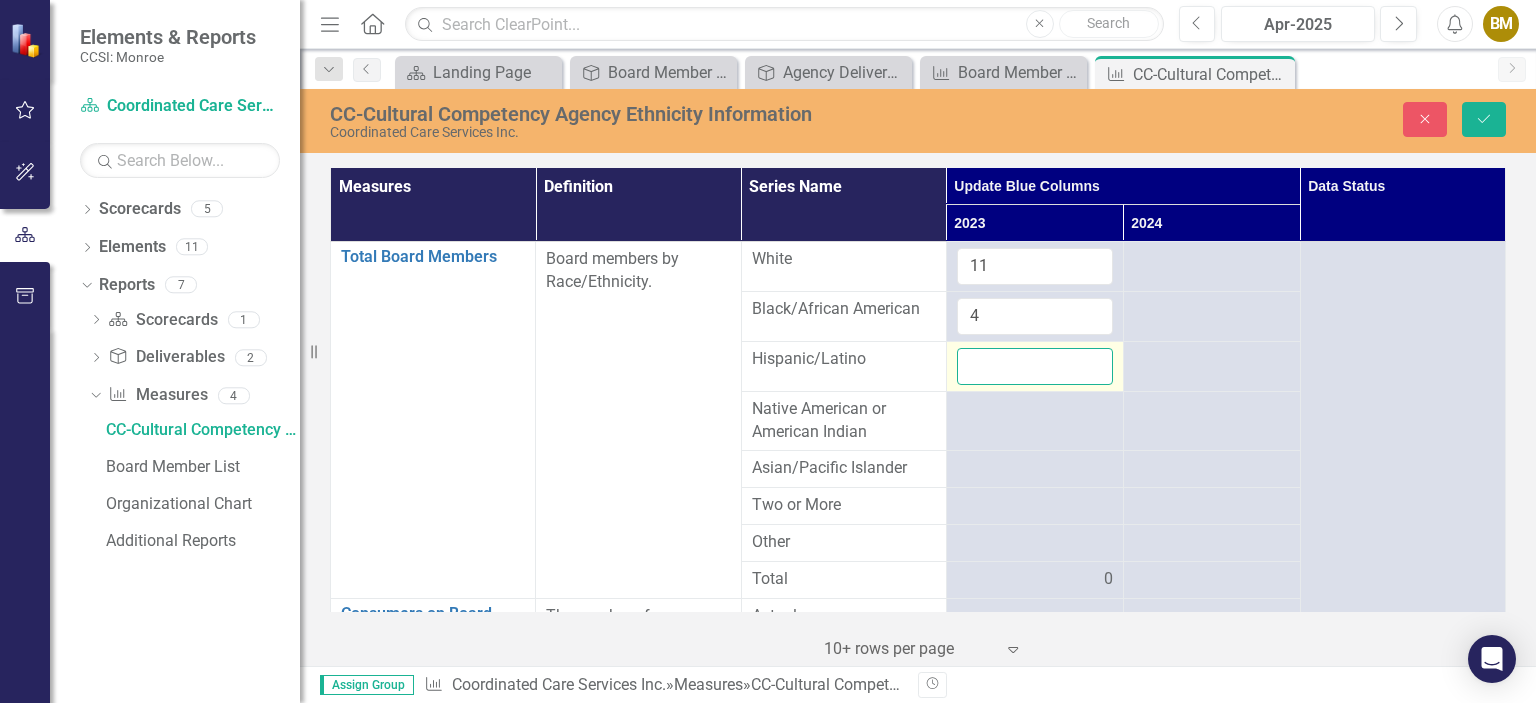 click at bounding box center [1035, 366] 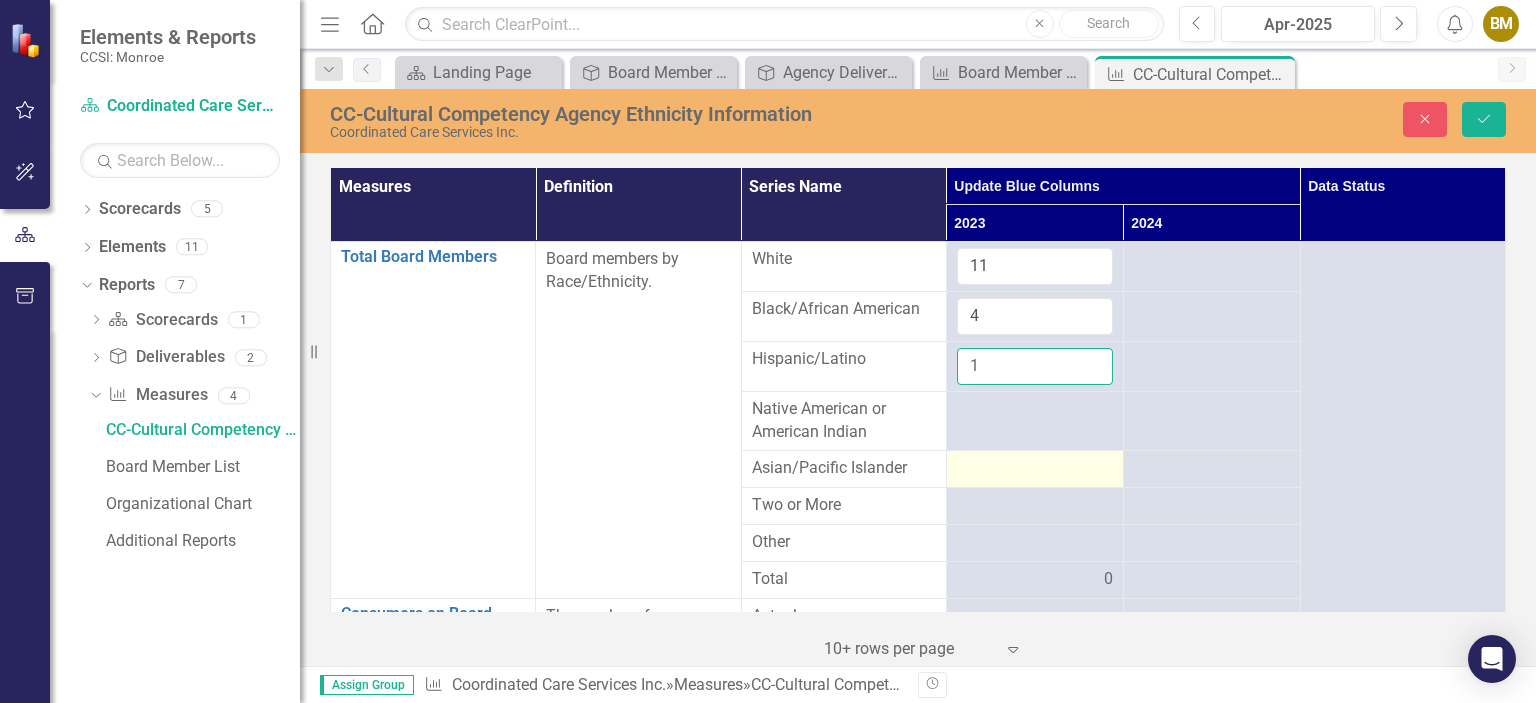 type on "1" 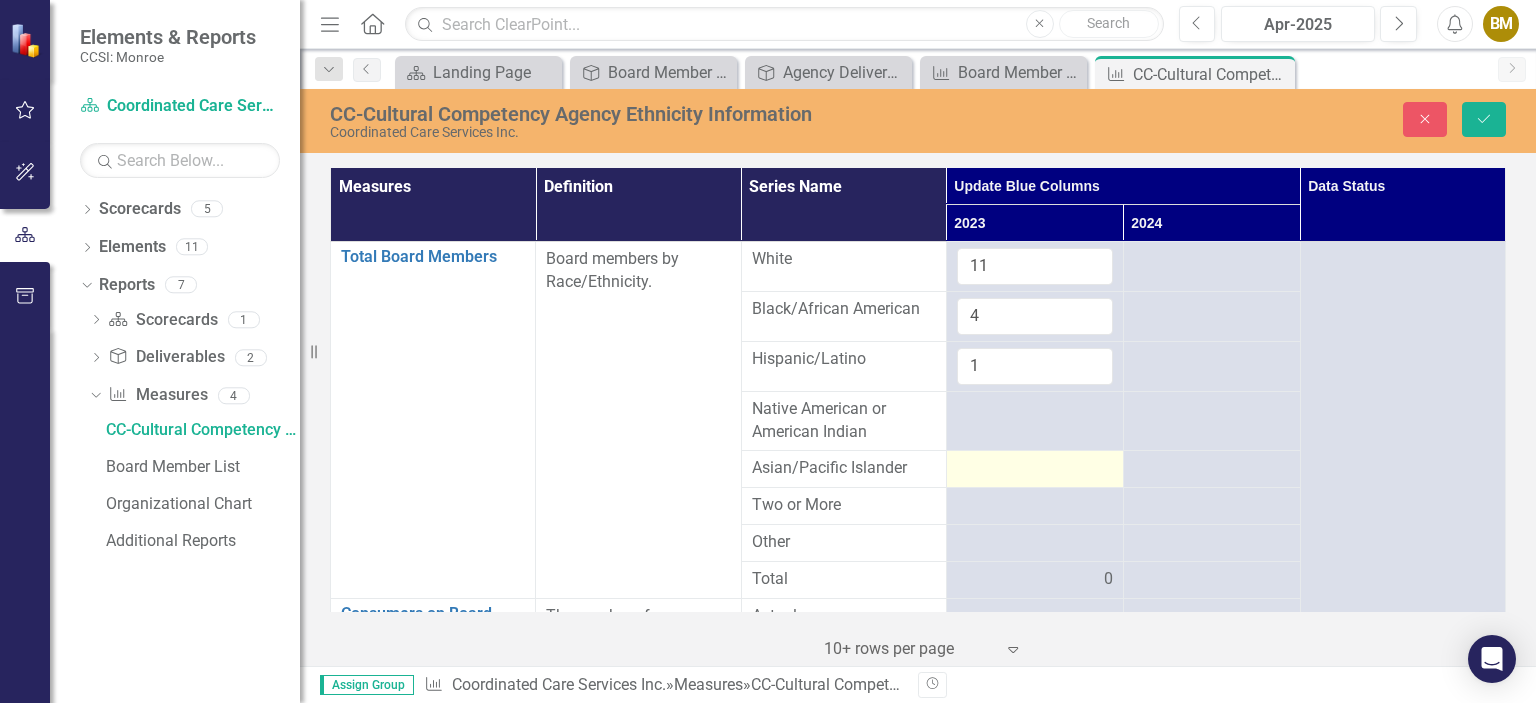 click at bounding box center [1035, 469] 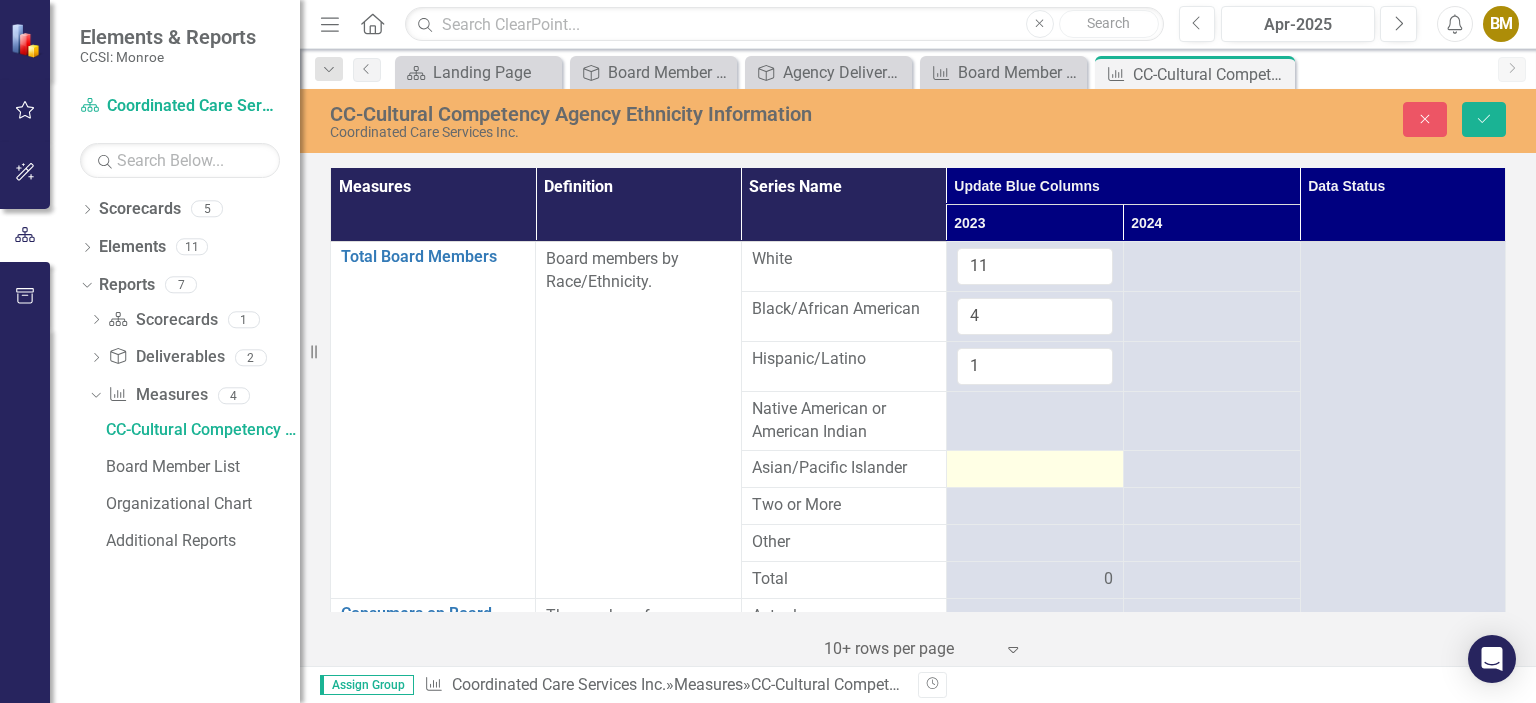 click at bounding box center [1035, 469] 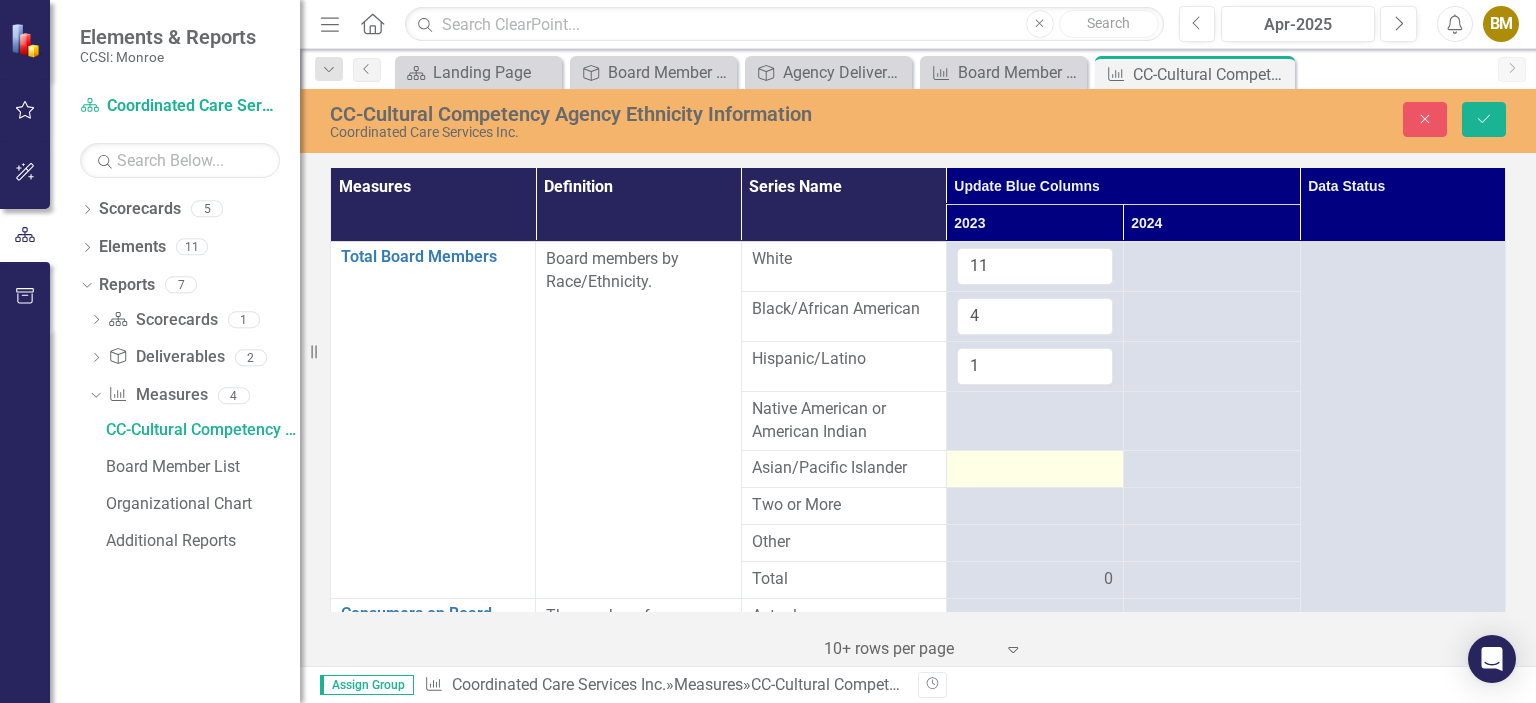 click at bounding box center (1035, 469) 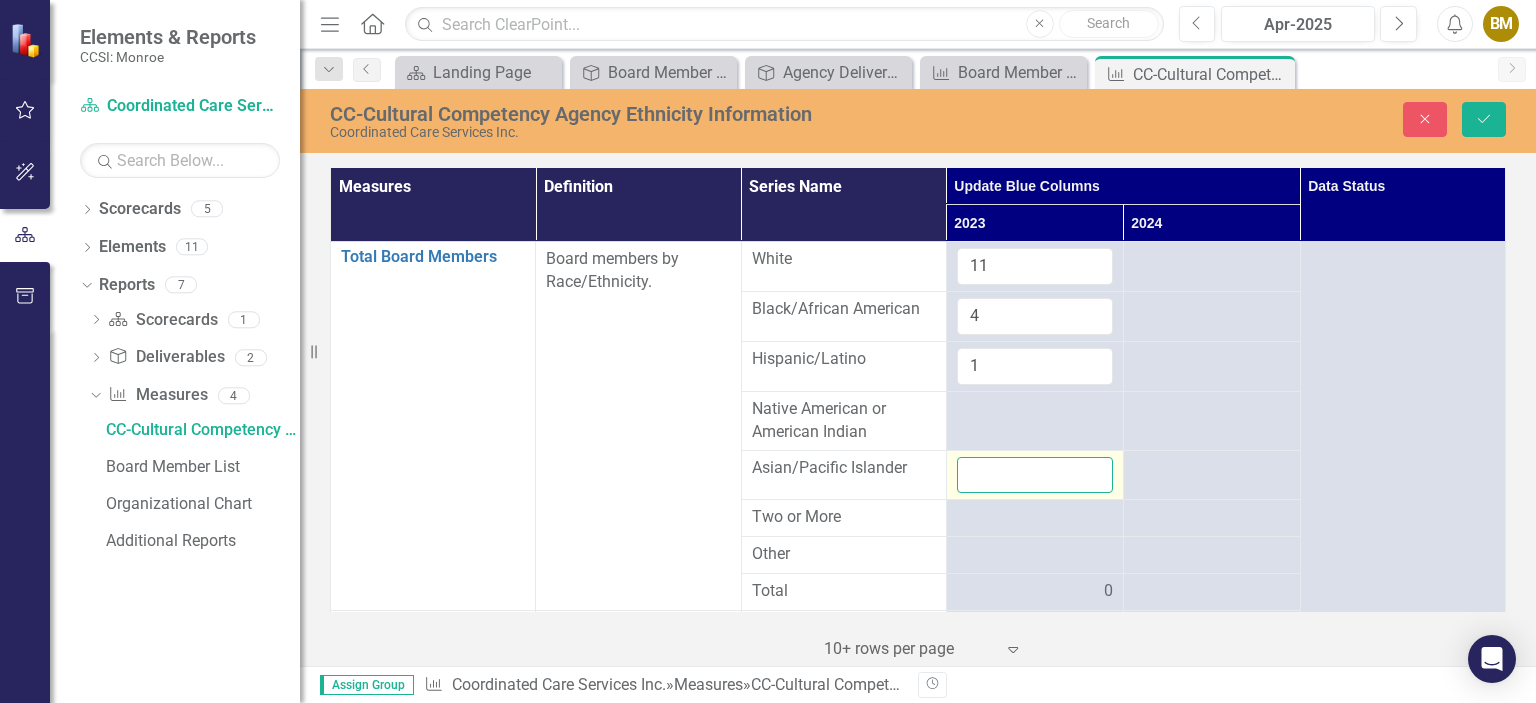 click at bounding box center (1035, 475) 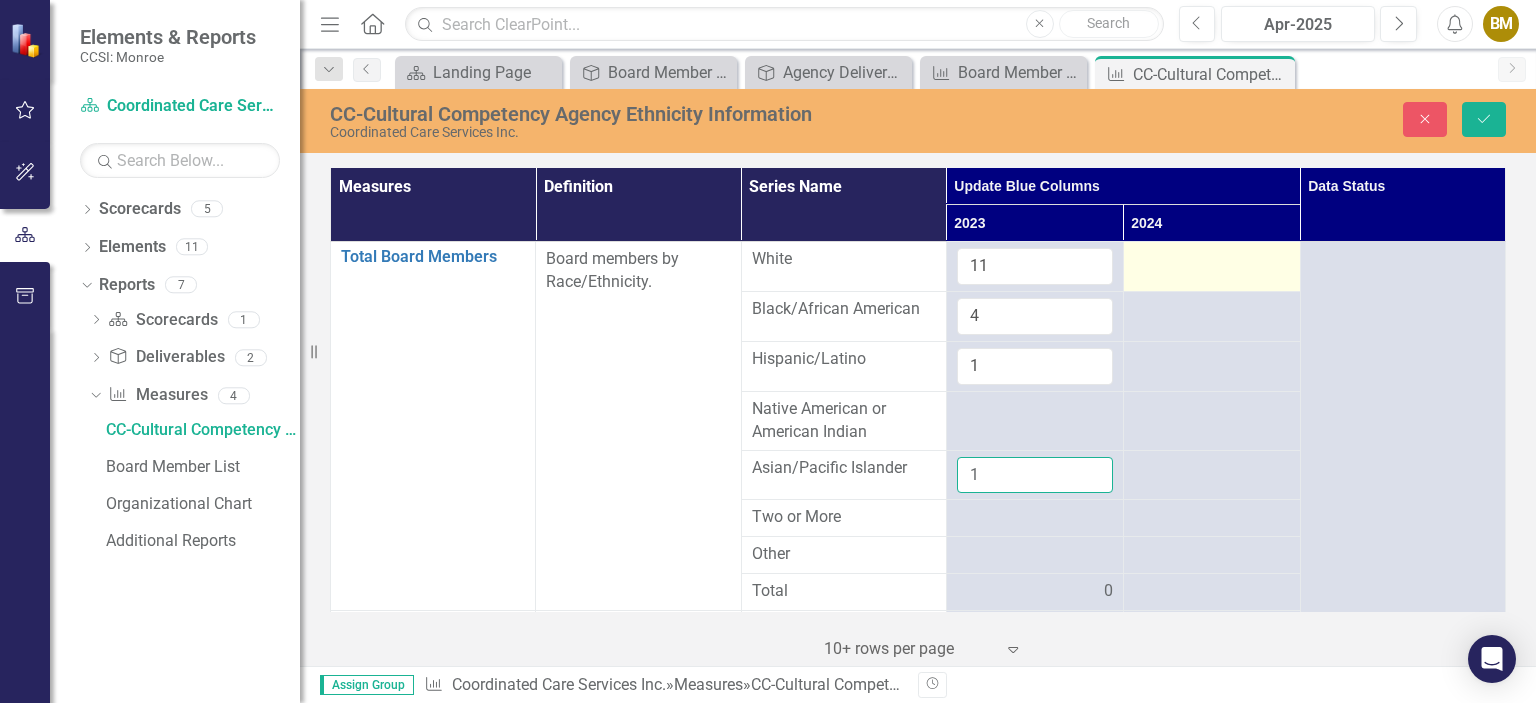 type on "1" 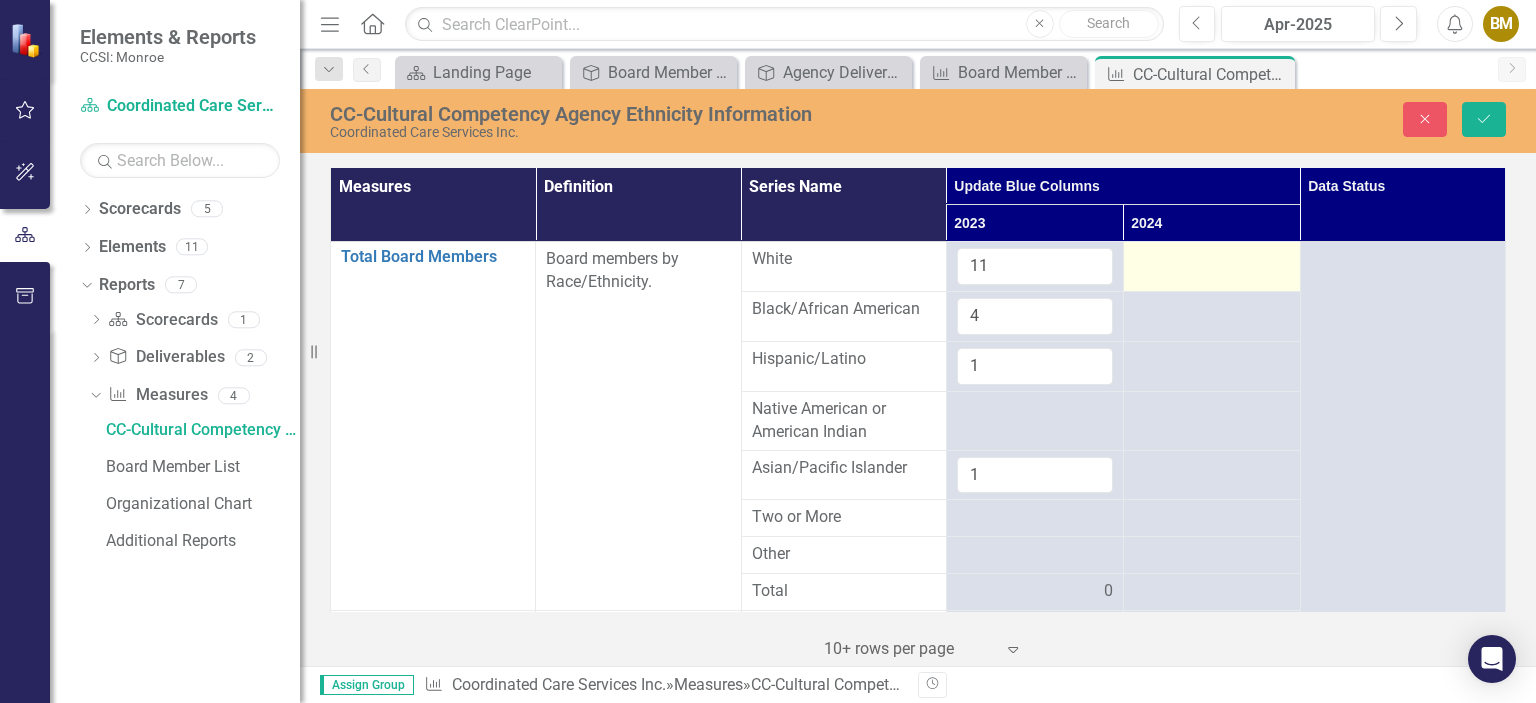 click at bounding box center [1035, 266] 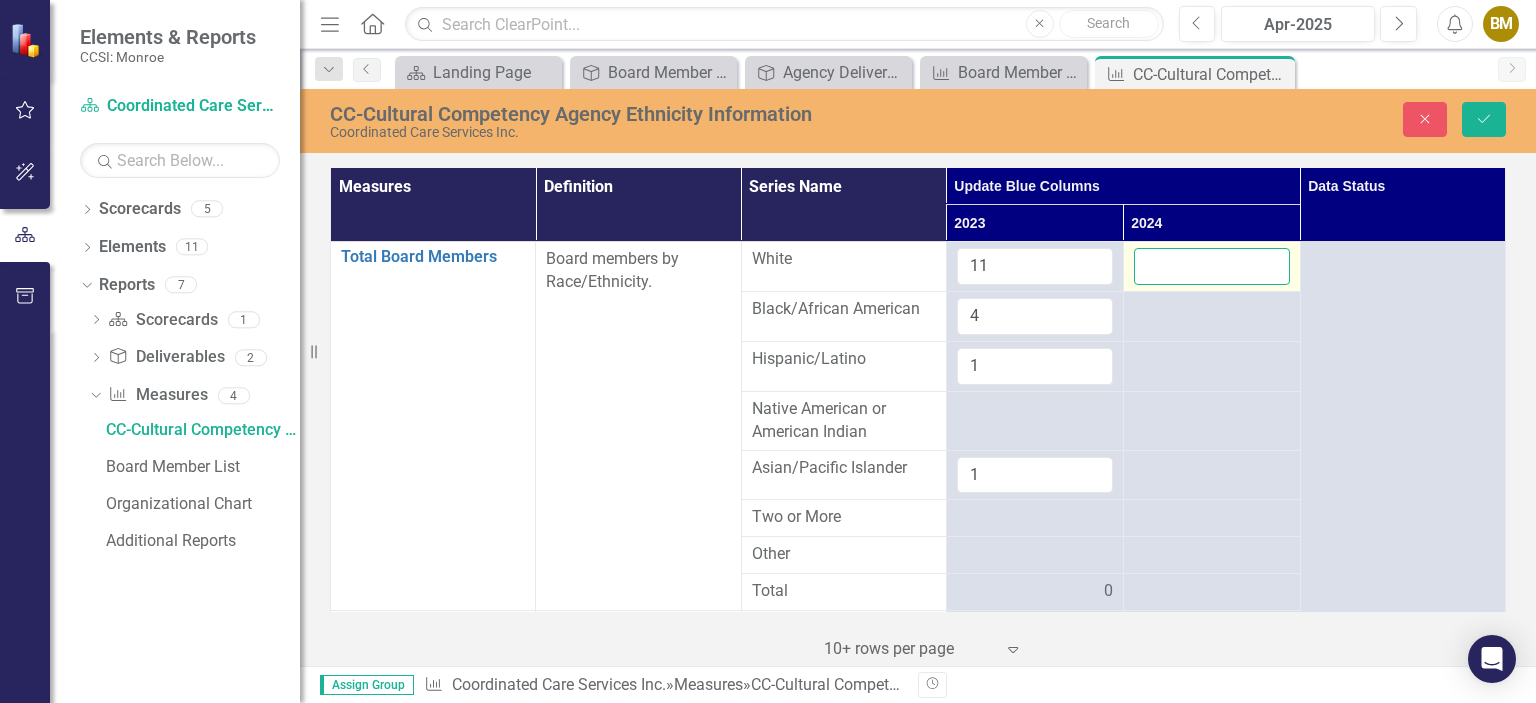 click at bounding box center [1212, 266] 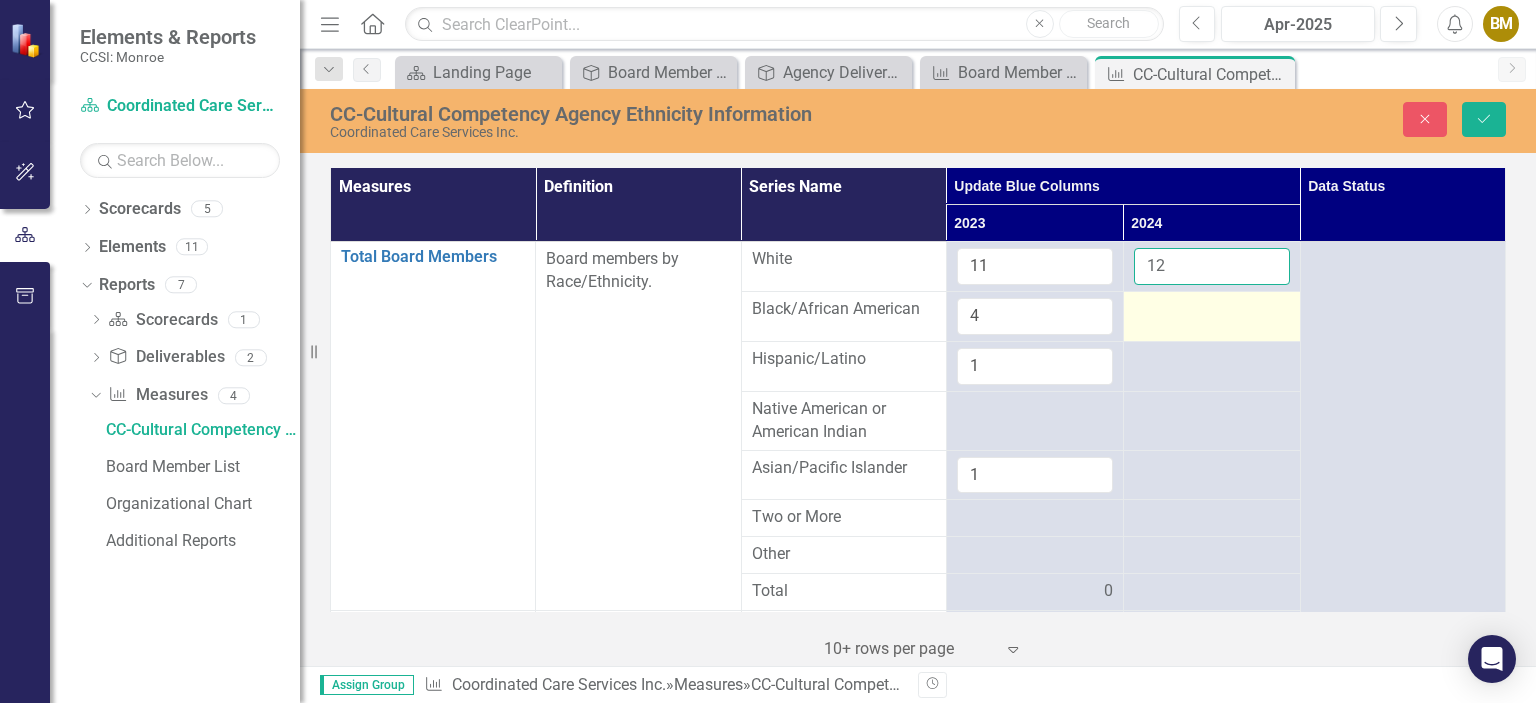 type on "12" 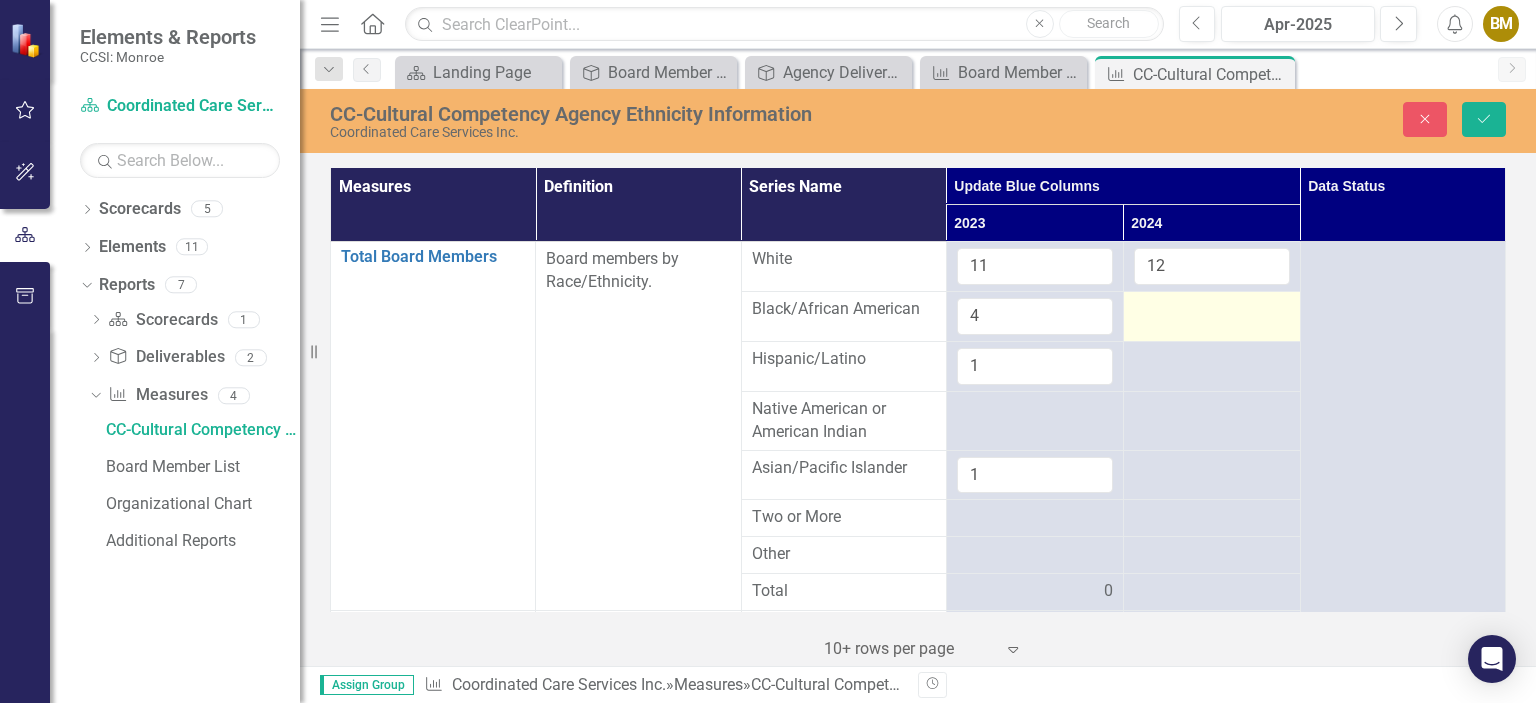 click at bounding box center (1035, 316) 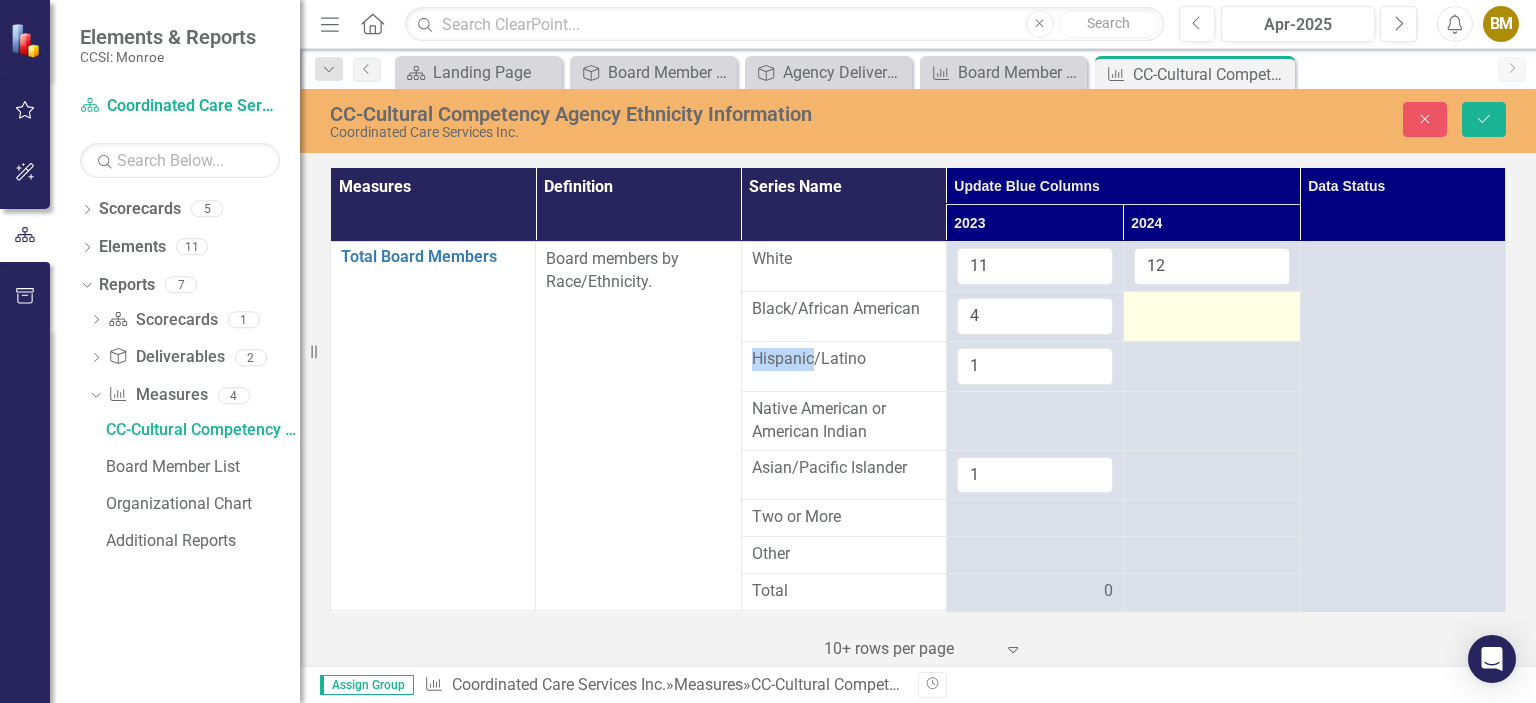 click at bounding box center [1035, 316] 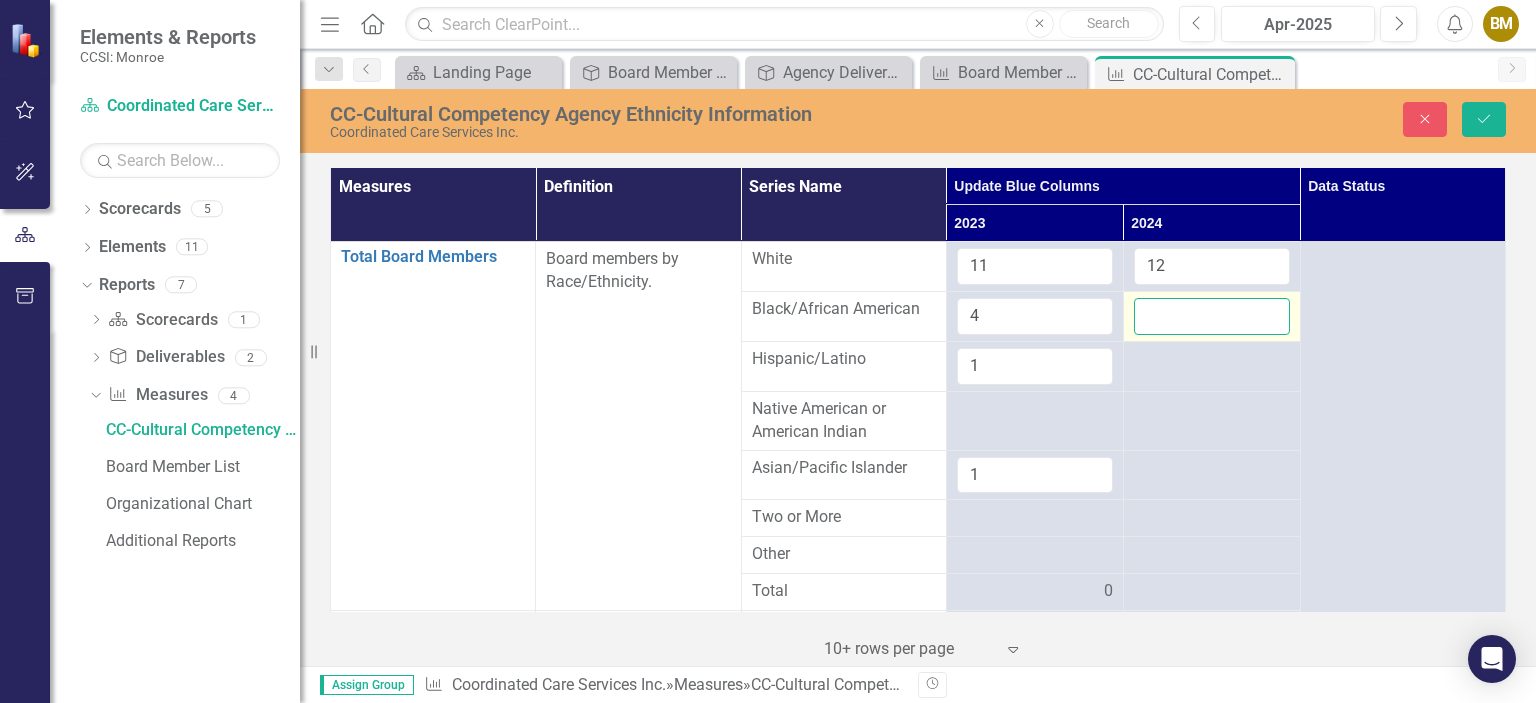 click at bounding box center [1212, 316] 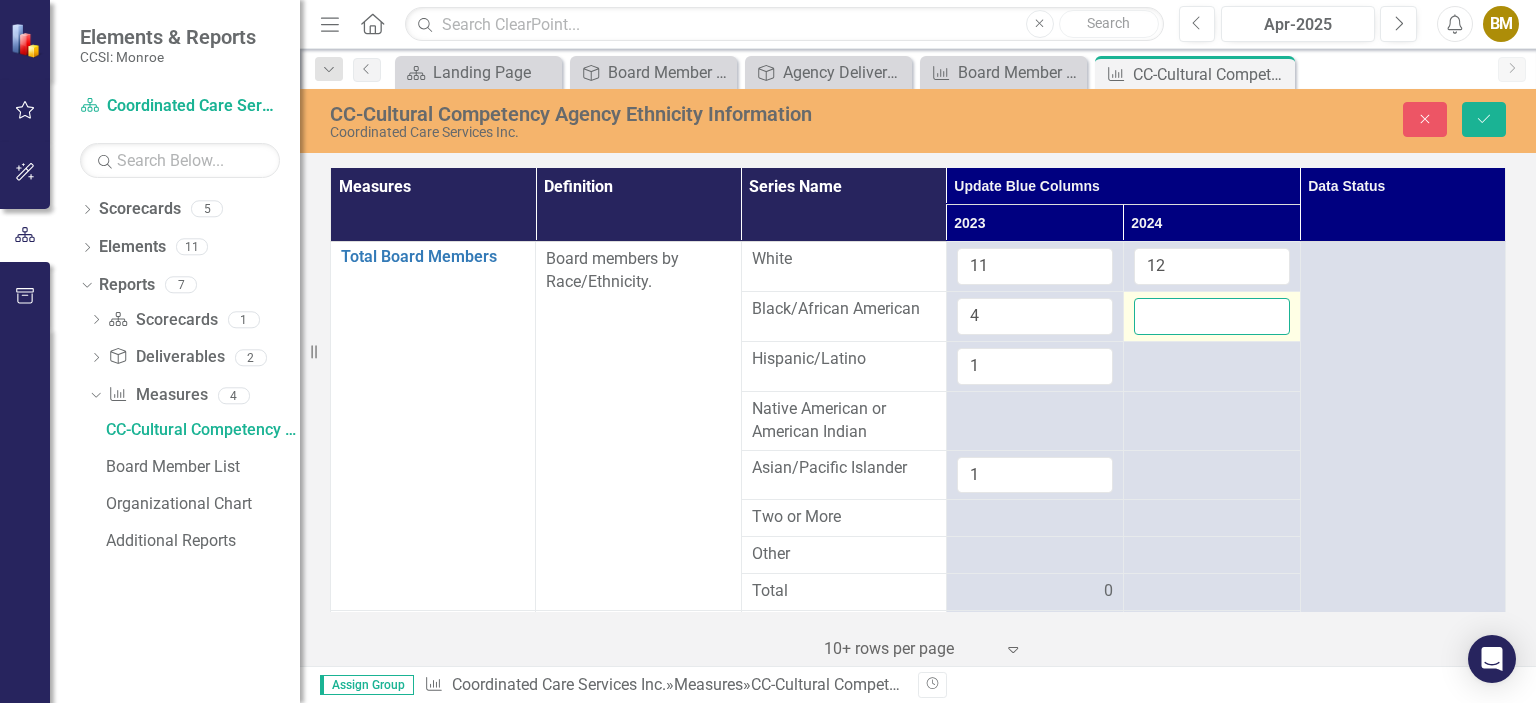 click at bounding box center (1212, 316) 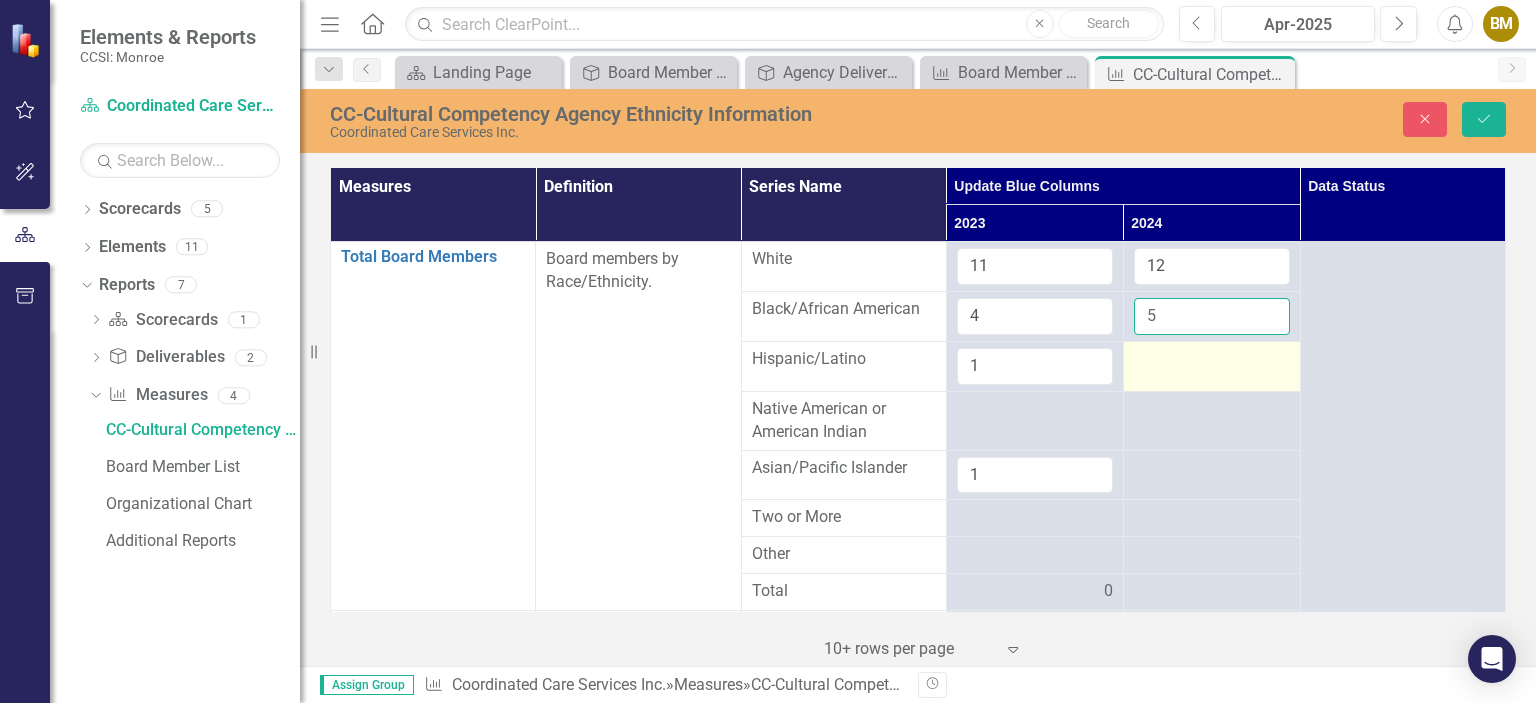 type on "5" 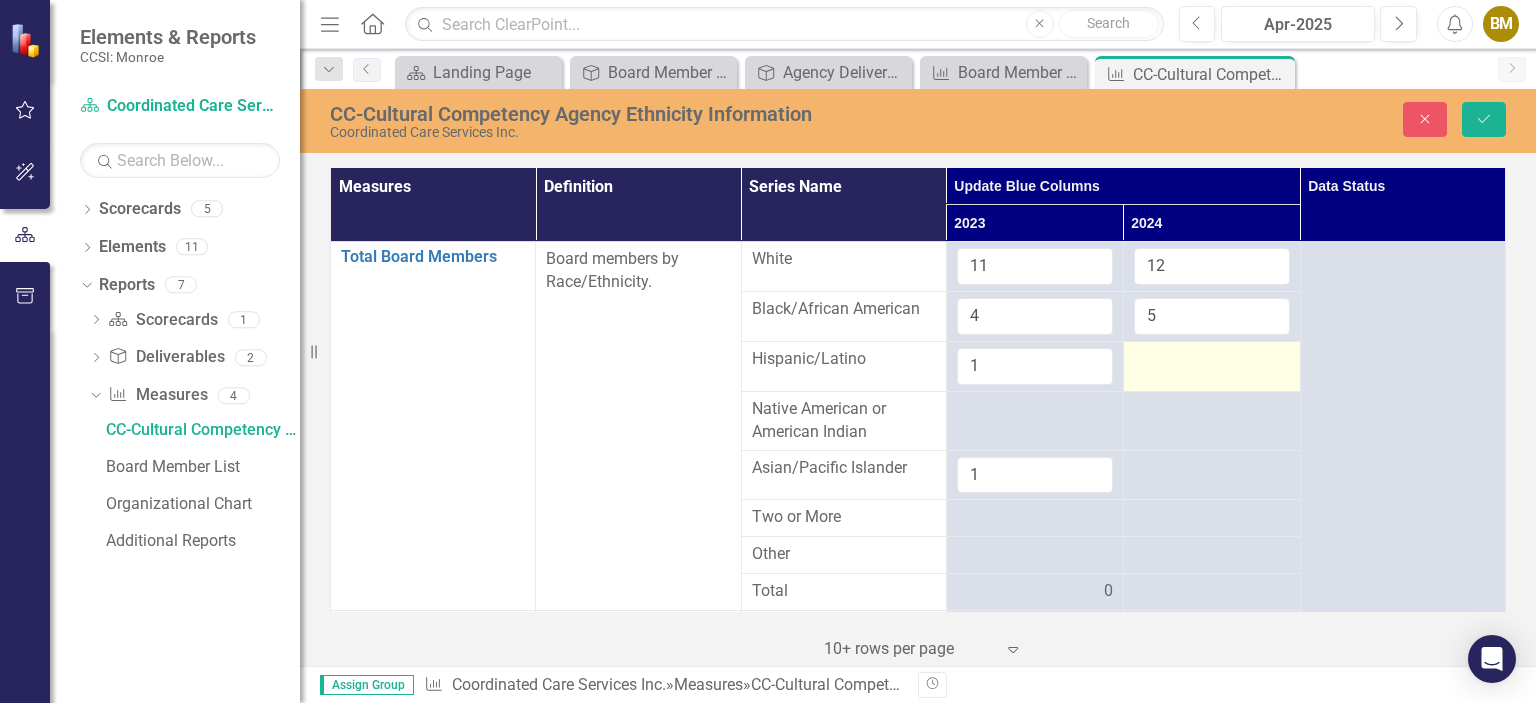 click at bounding box center [1035, 366] 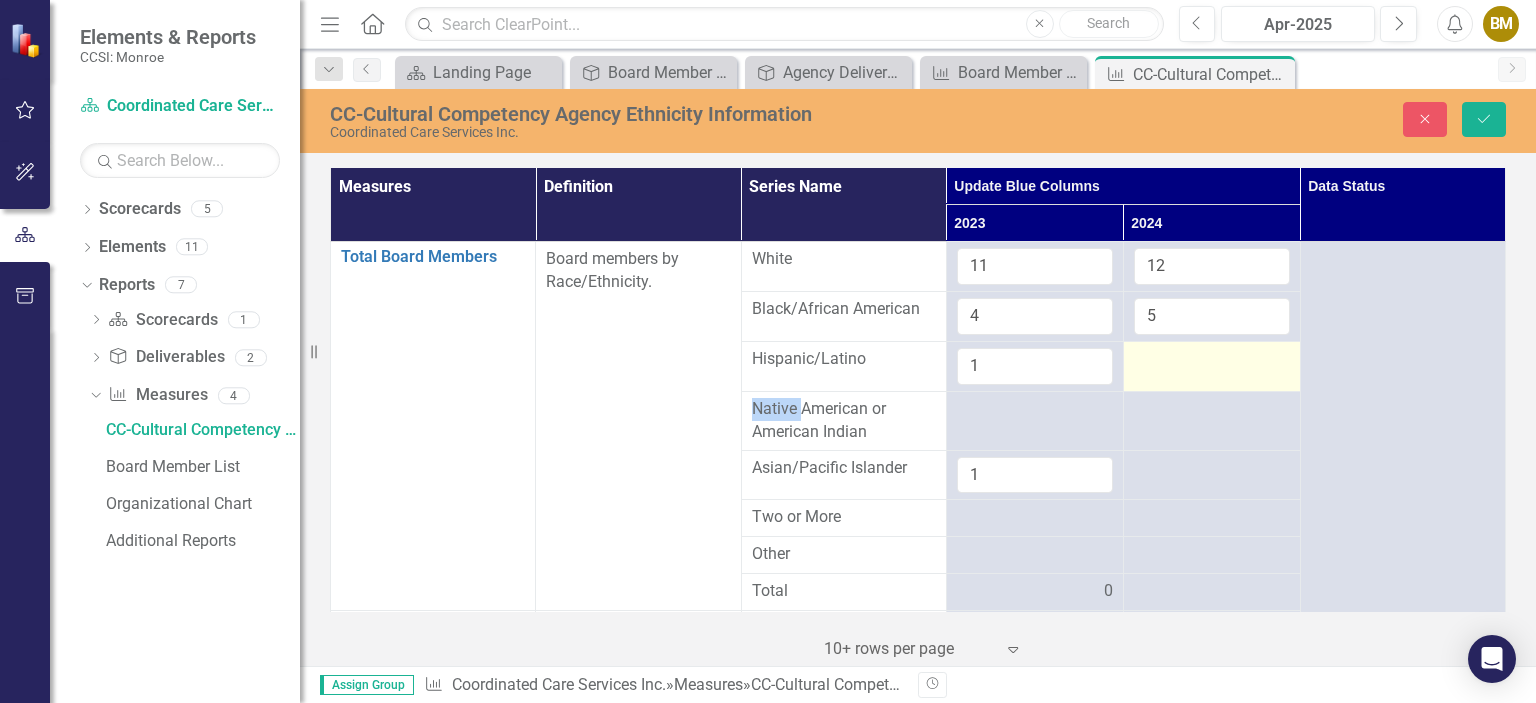 click at bounding box center [1035, 366] 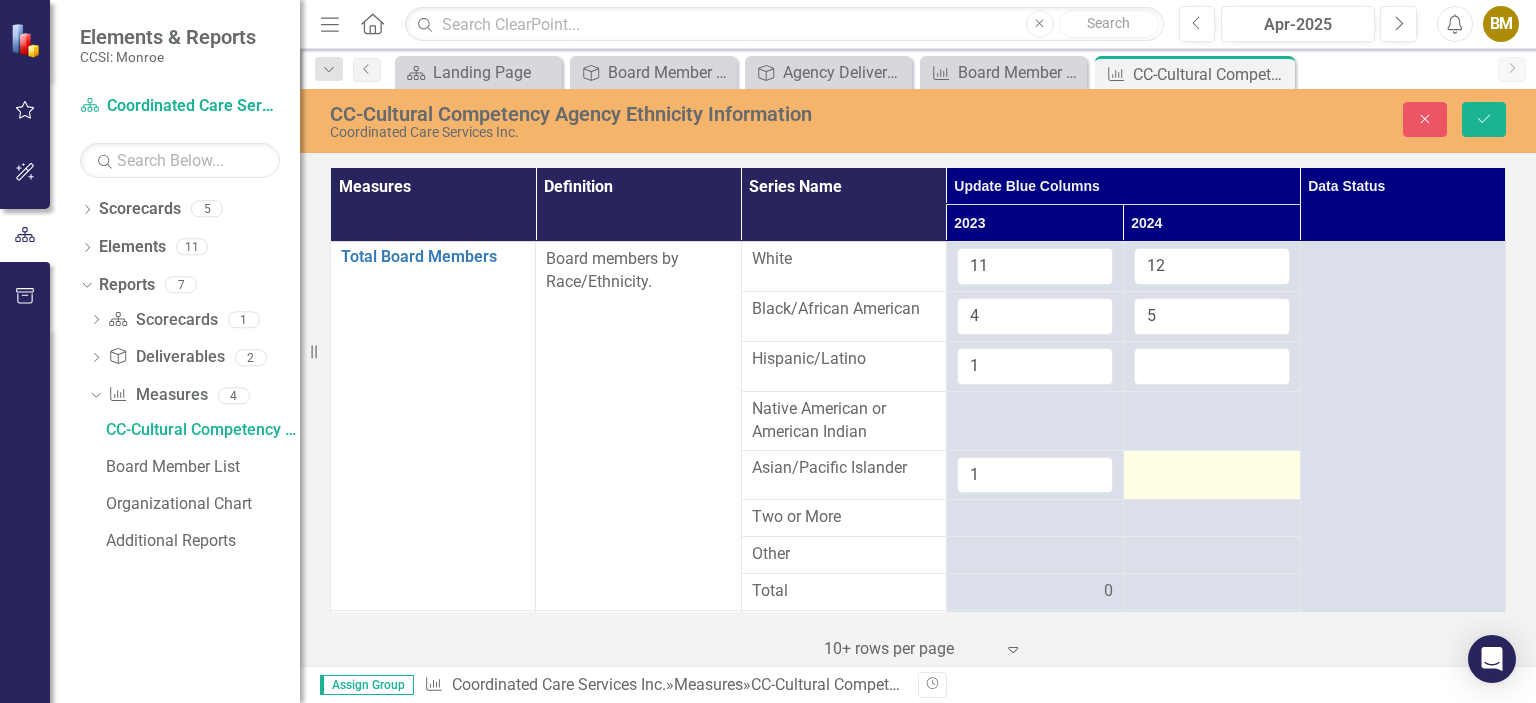 click at bounding box center (1211, 475) 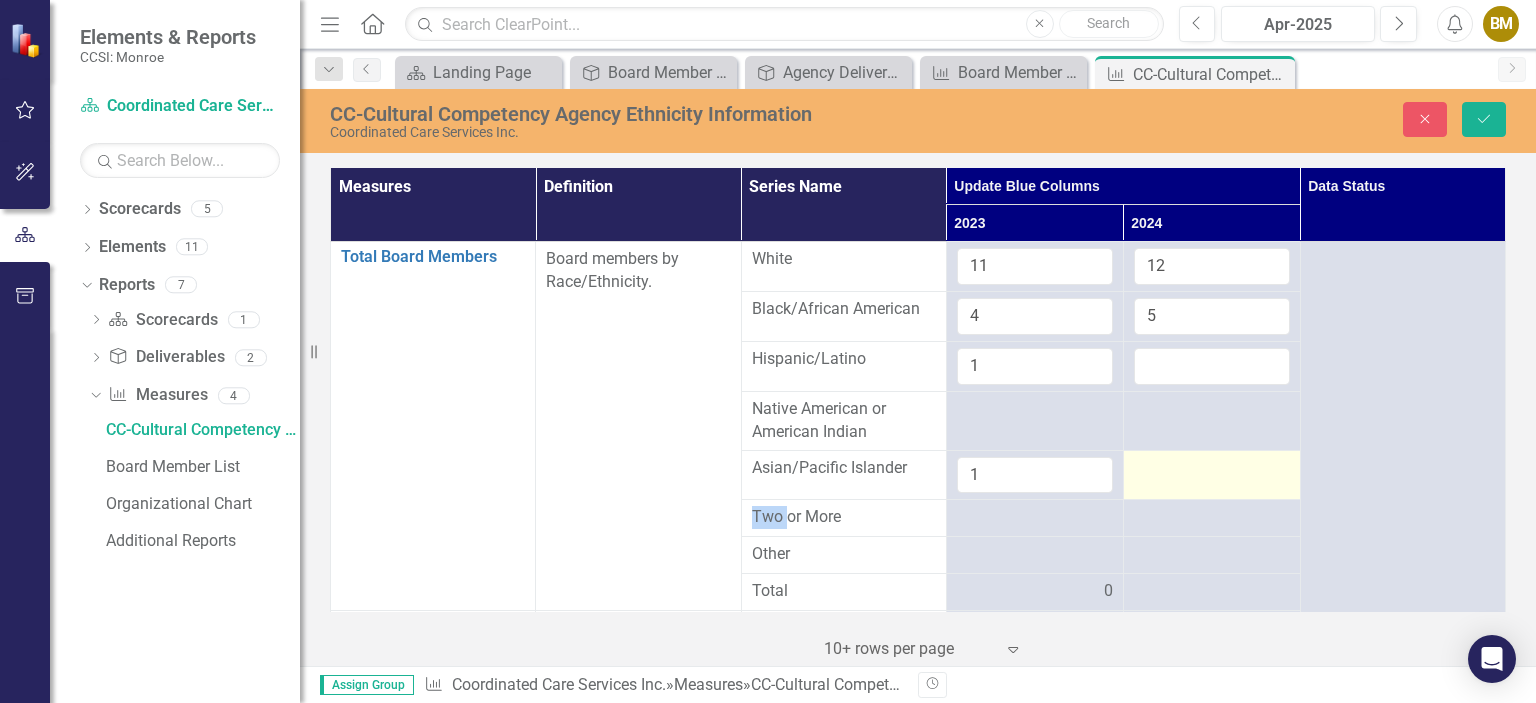 click at bounding box center (1035, 475) 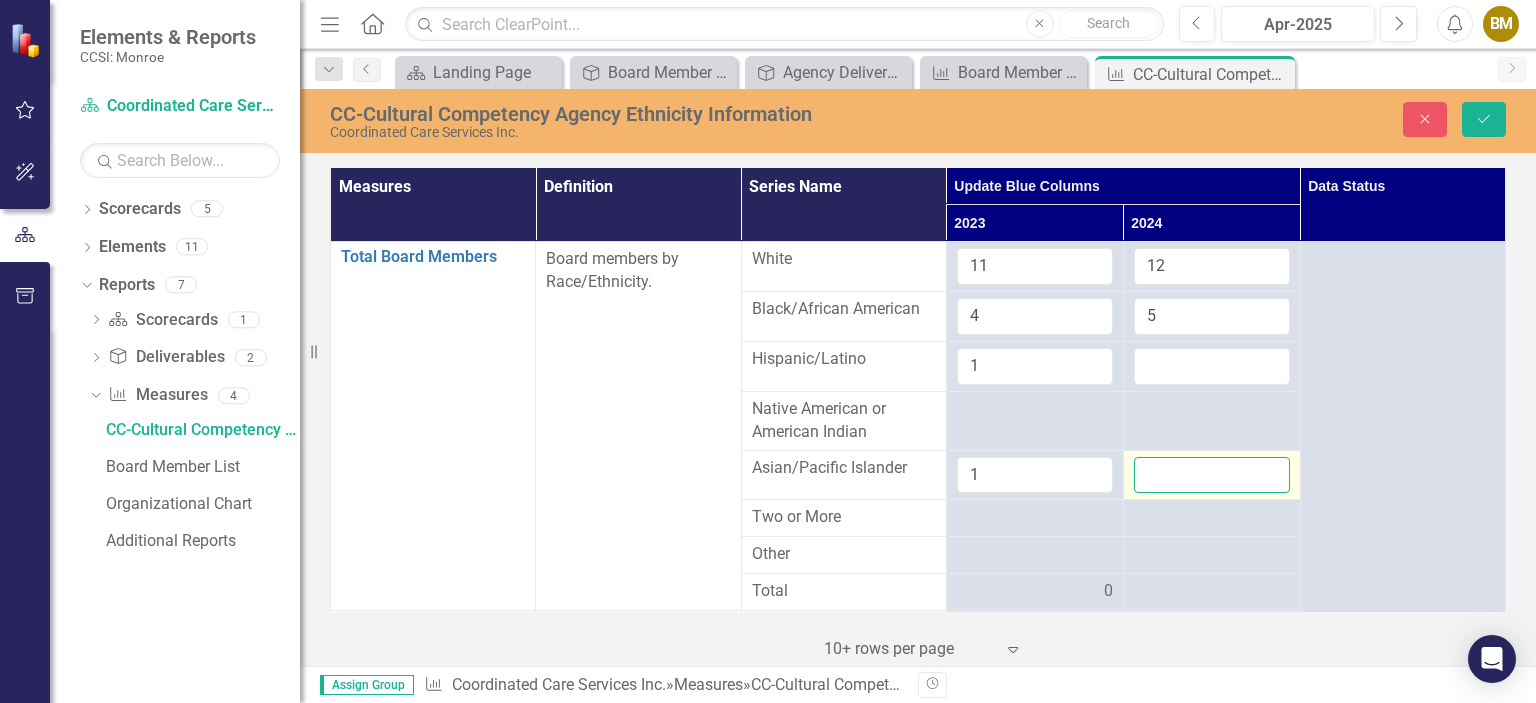 click at bounding box center (1212, 475) 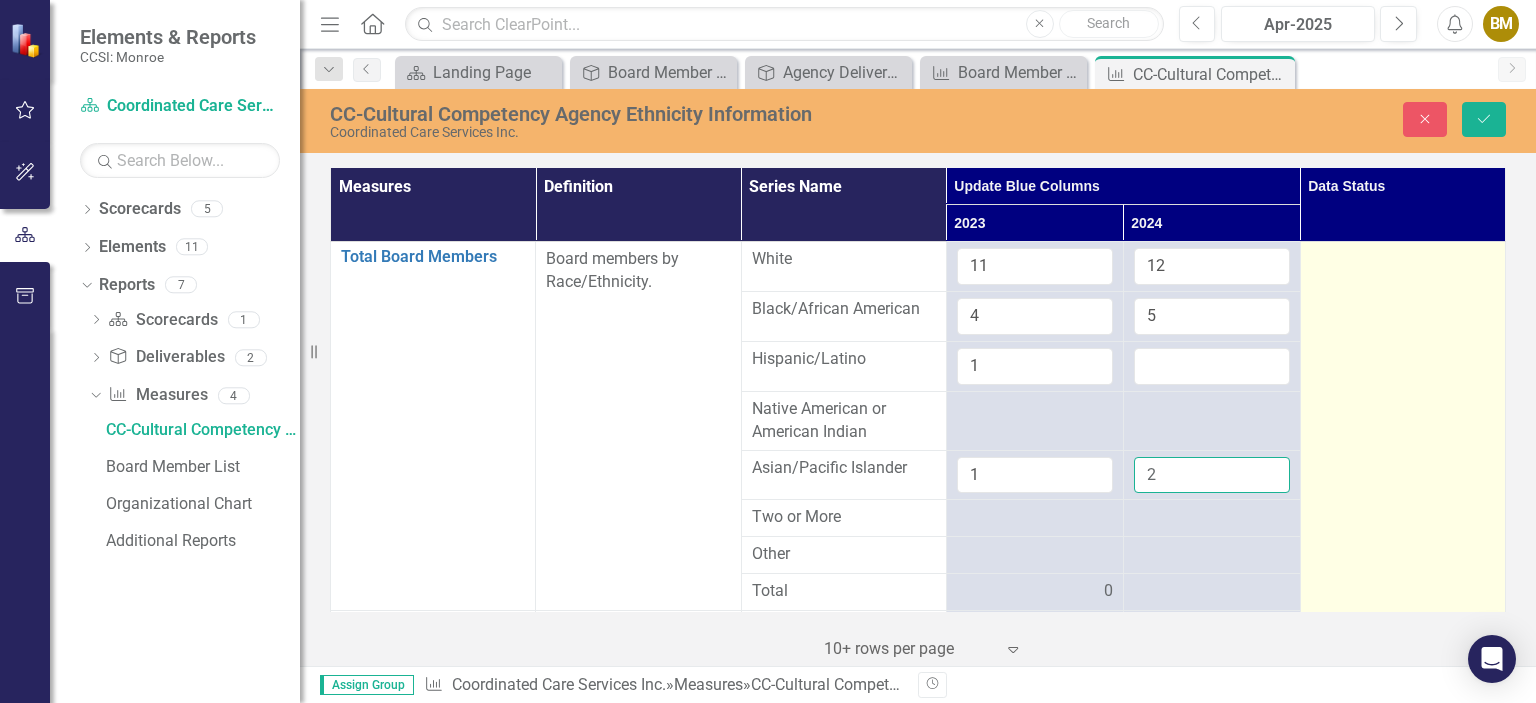 type on "2" 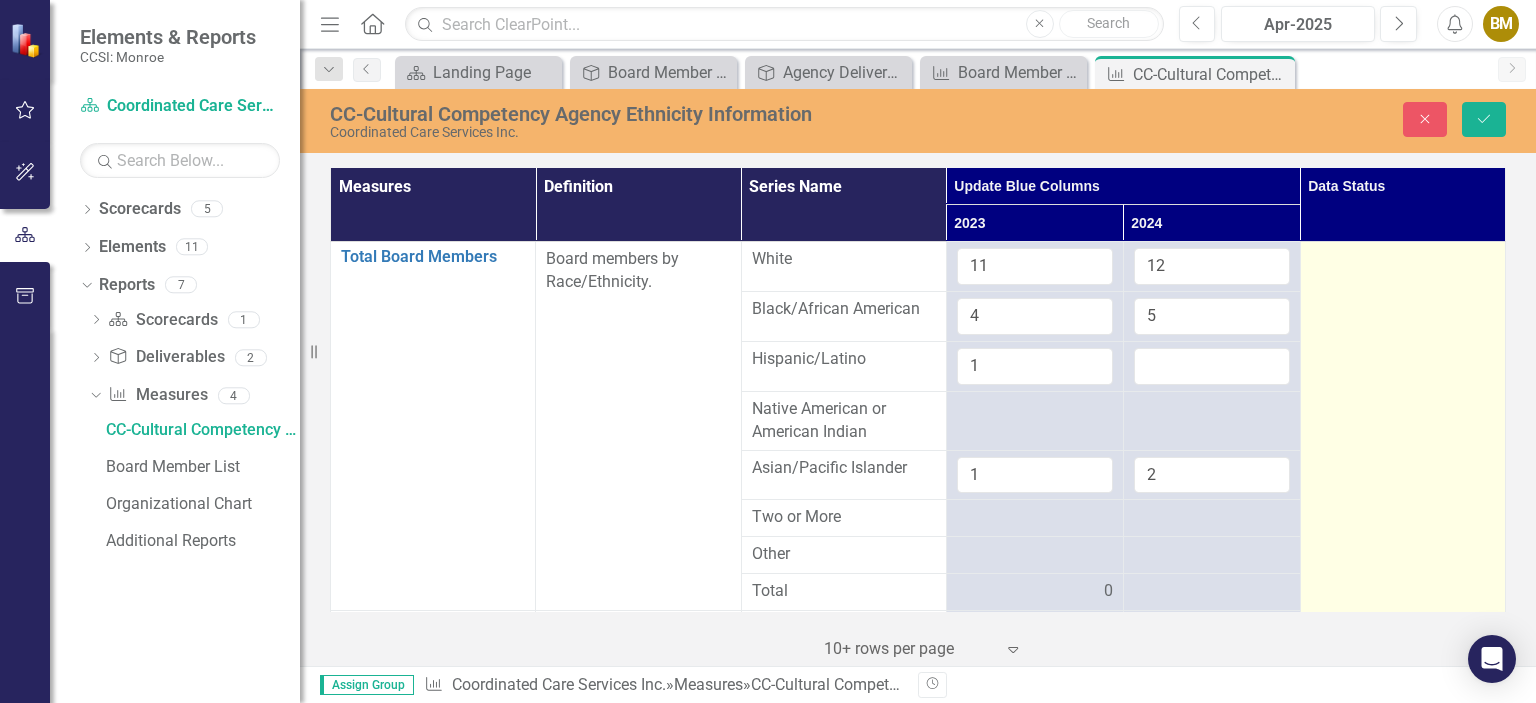 click at bounding box center [1402, 984] 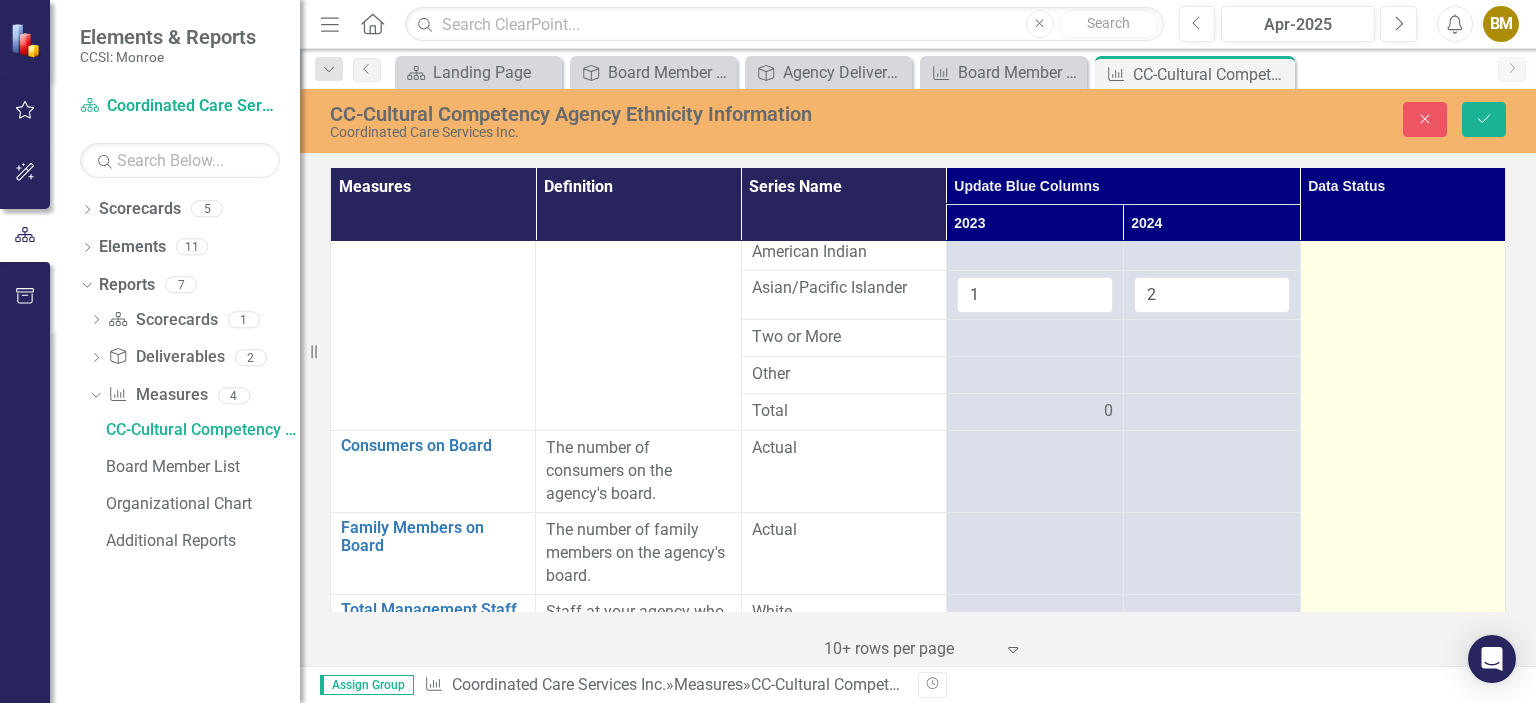 scroll, scrollTop: 200, scrollLeft: 0, axis: vertical 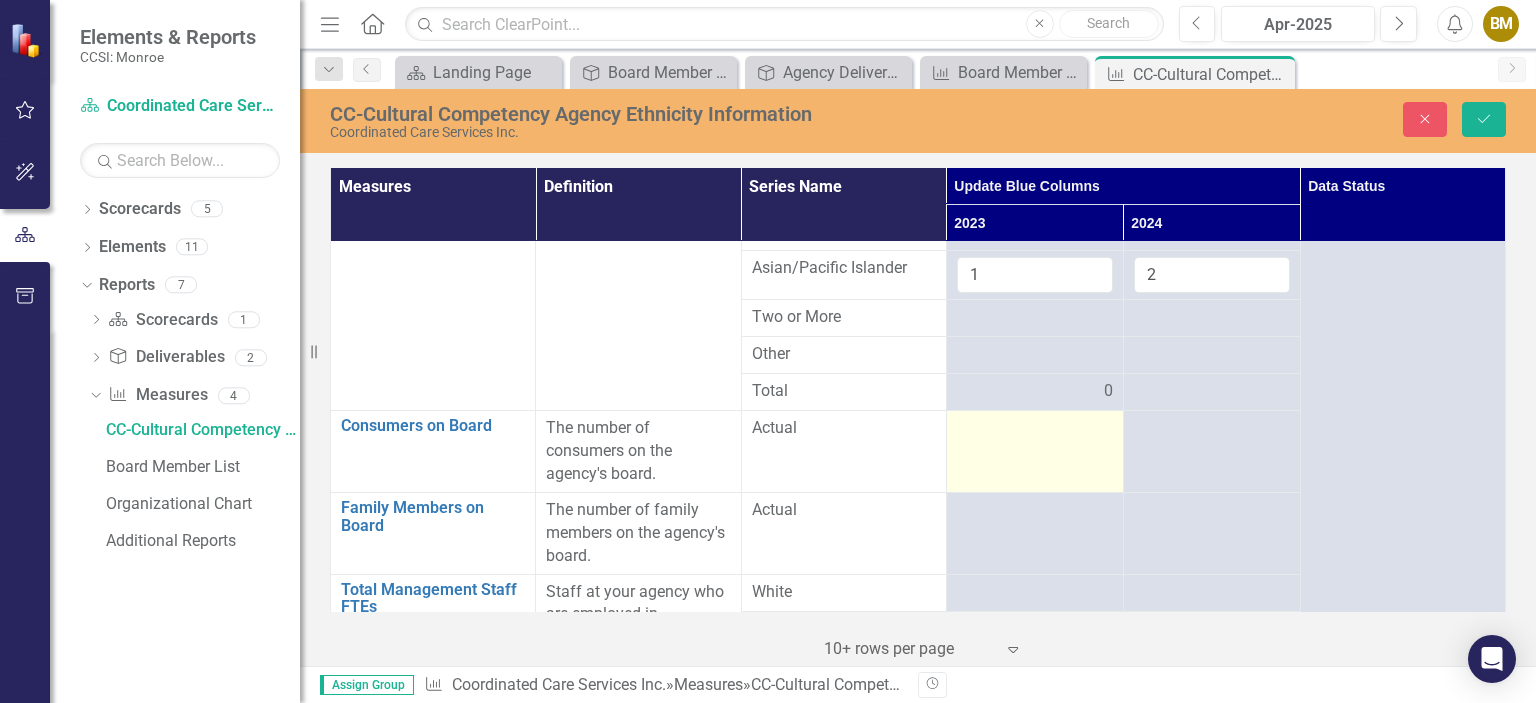 click at bounding box center [1034, 452] 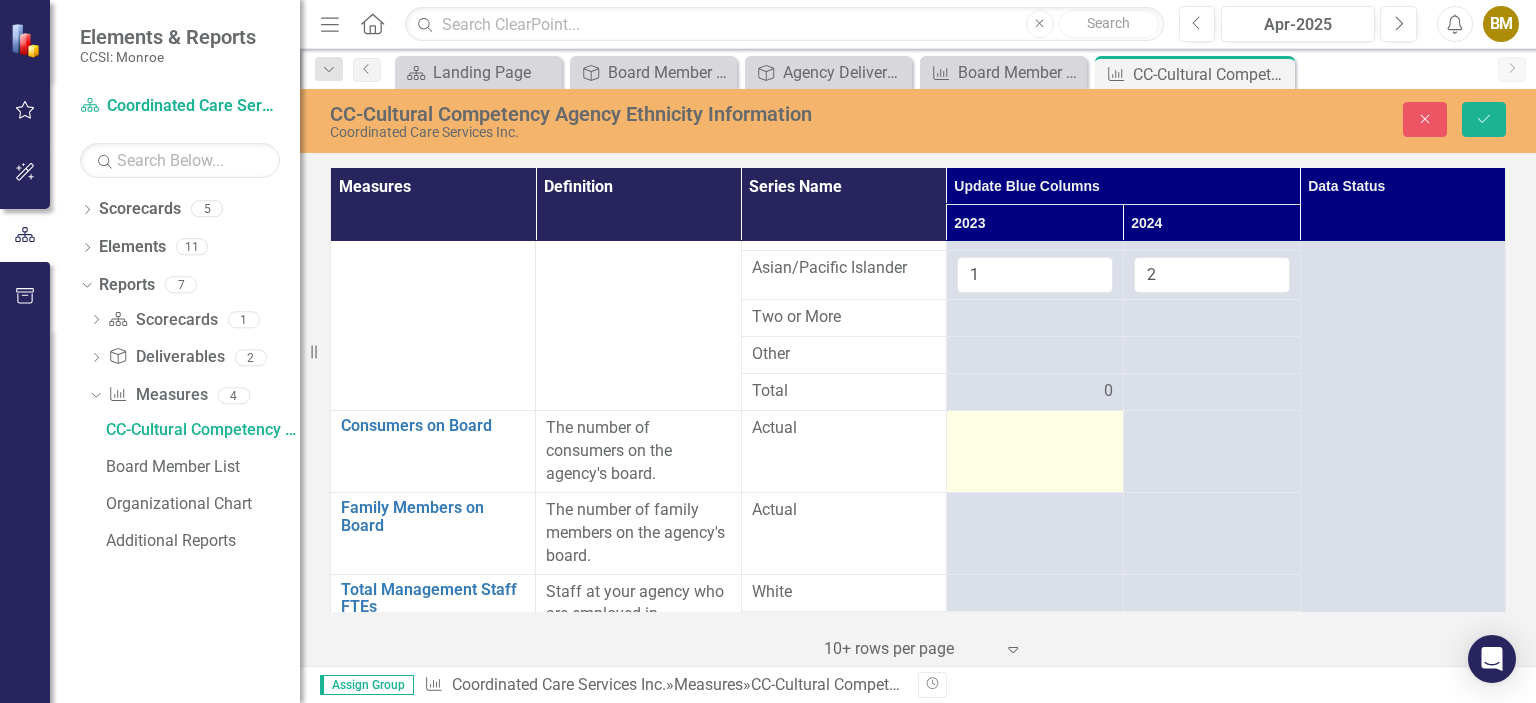 click at bounding box center (1034, 452) 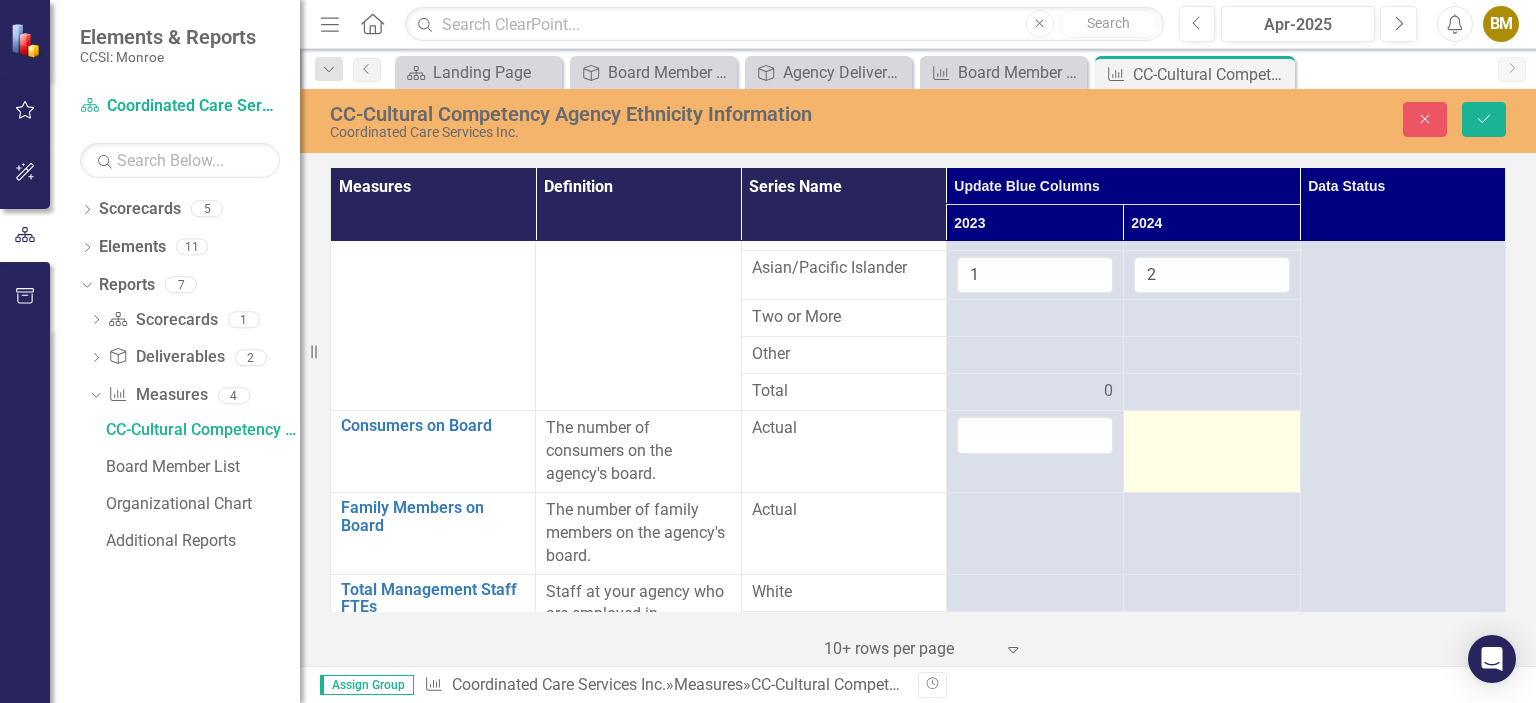 click at bounding box center [1035, 435] 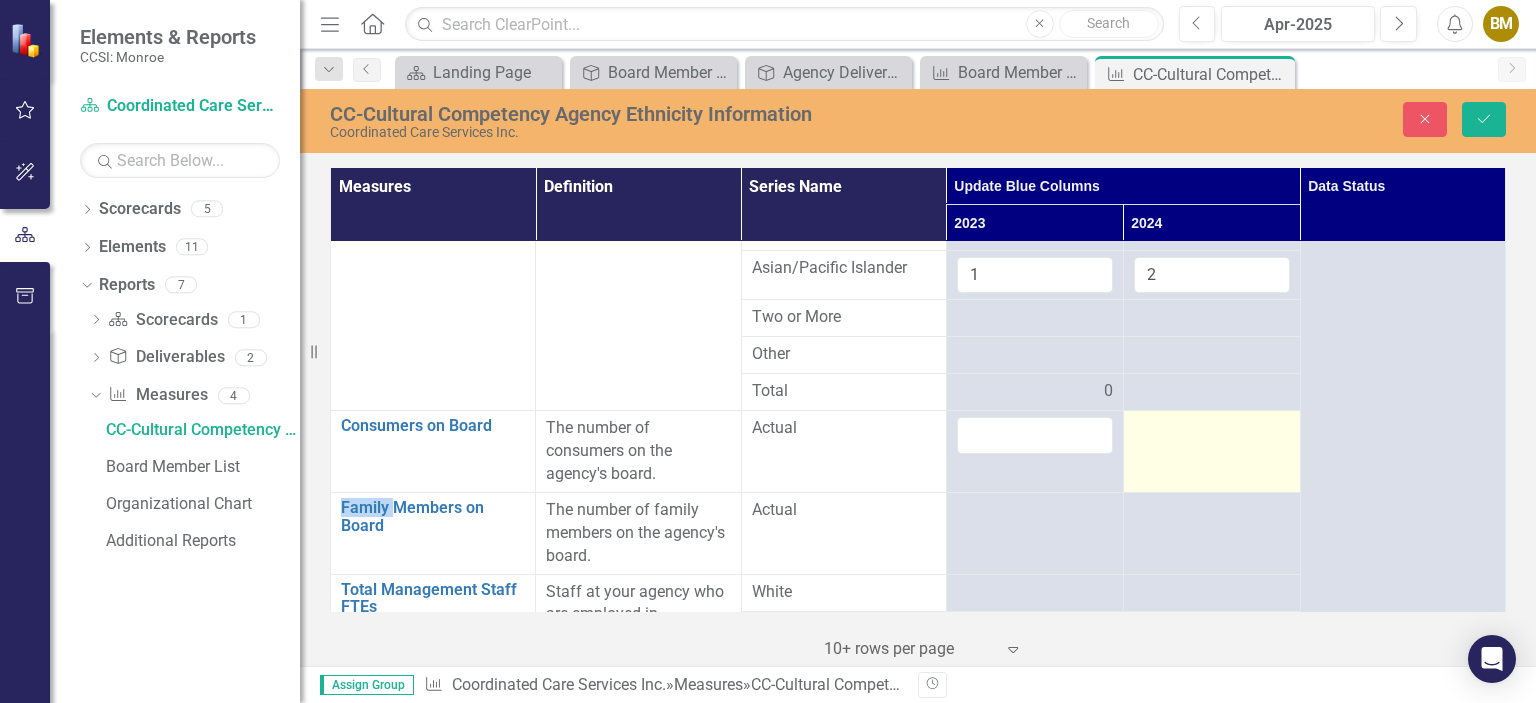 click at bounding box center (1035, 435) 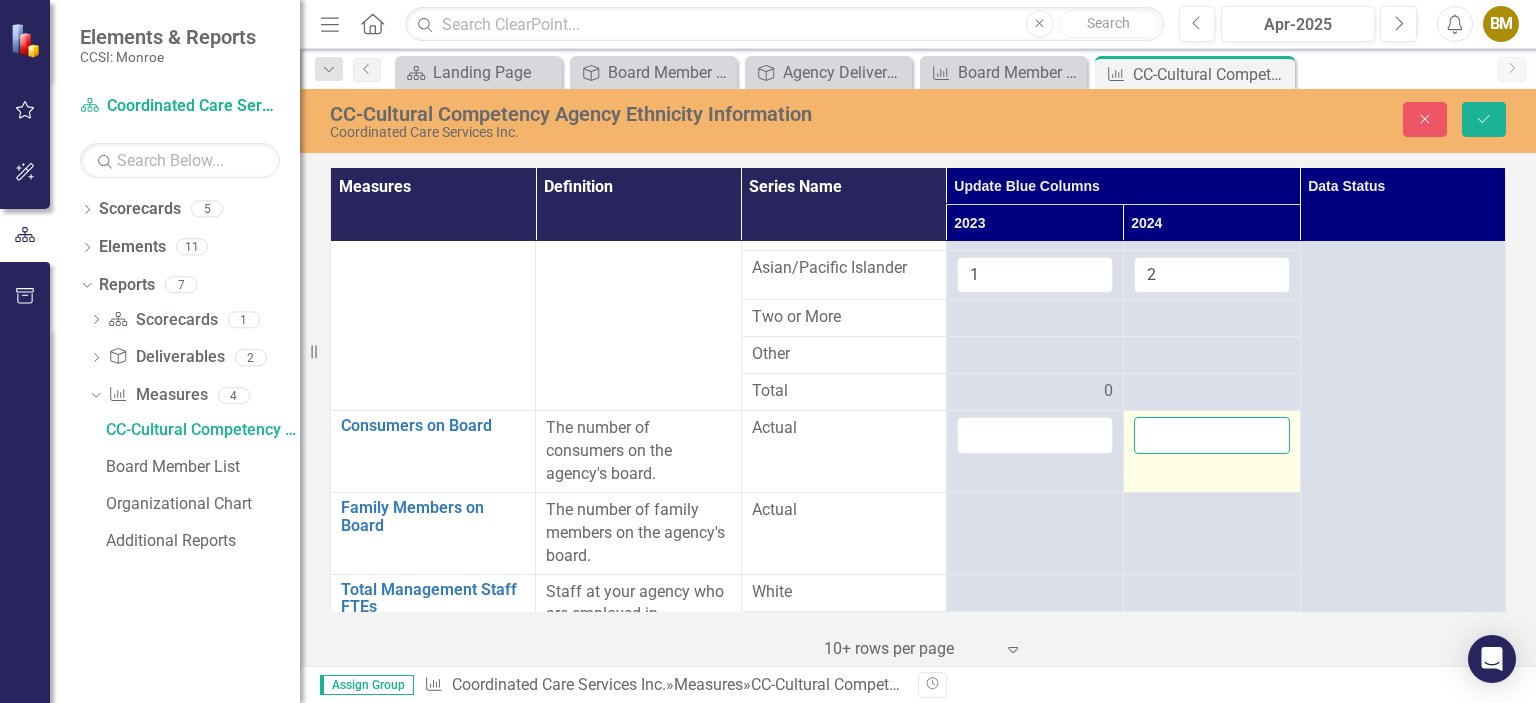 click at bounding box center [1212, 435] 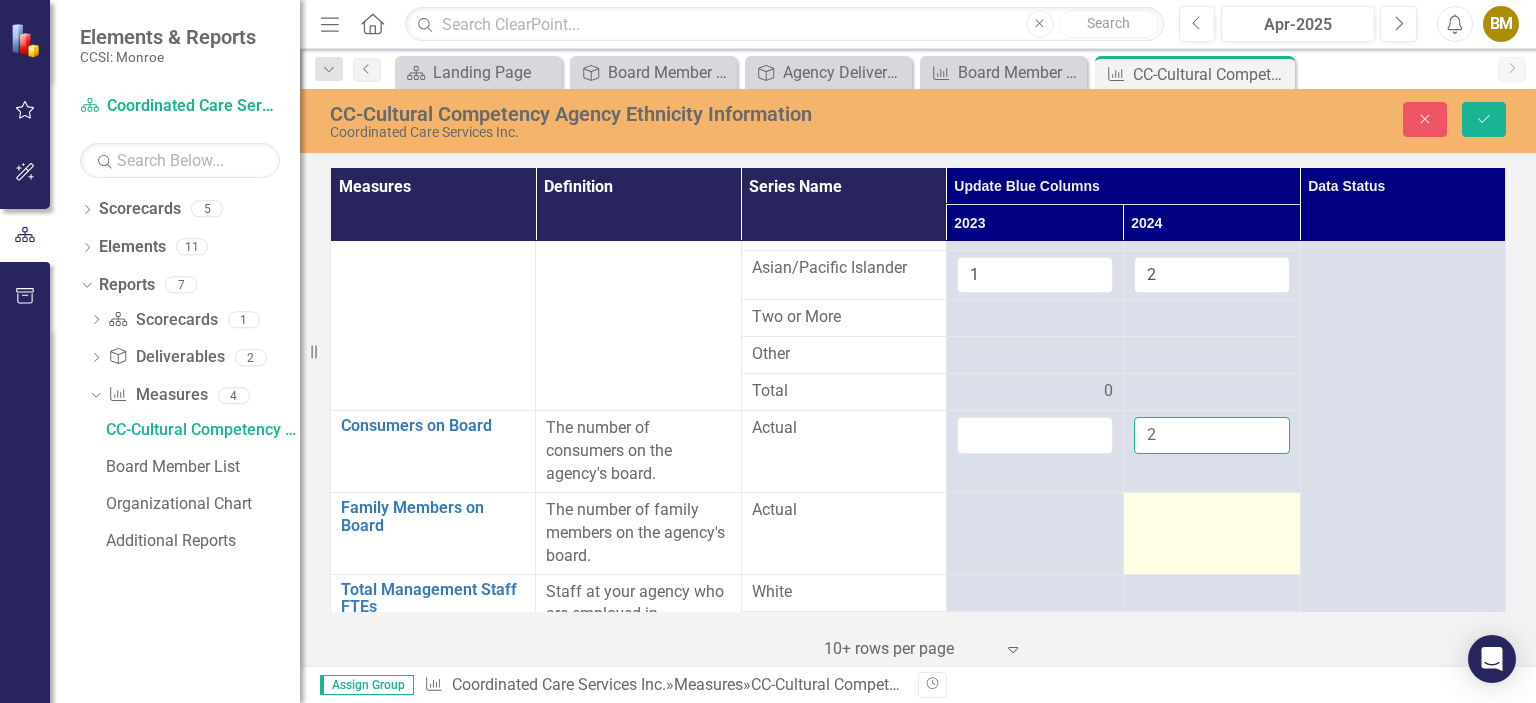 type on "2" 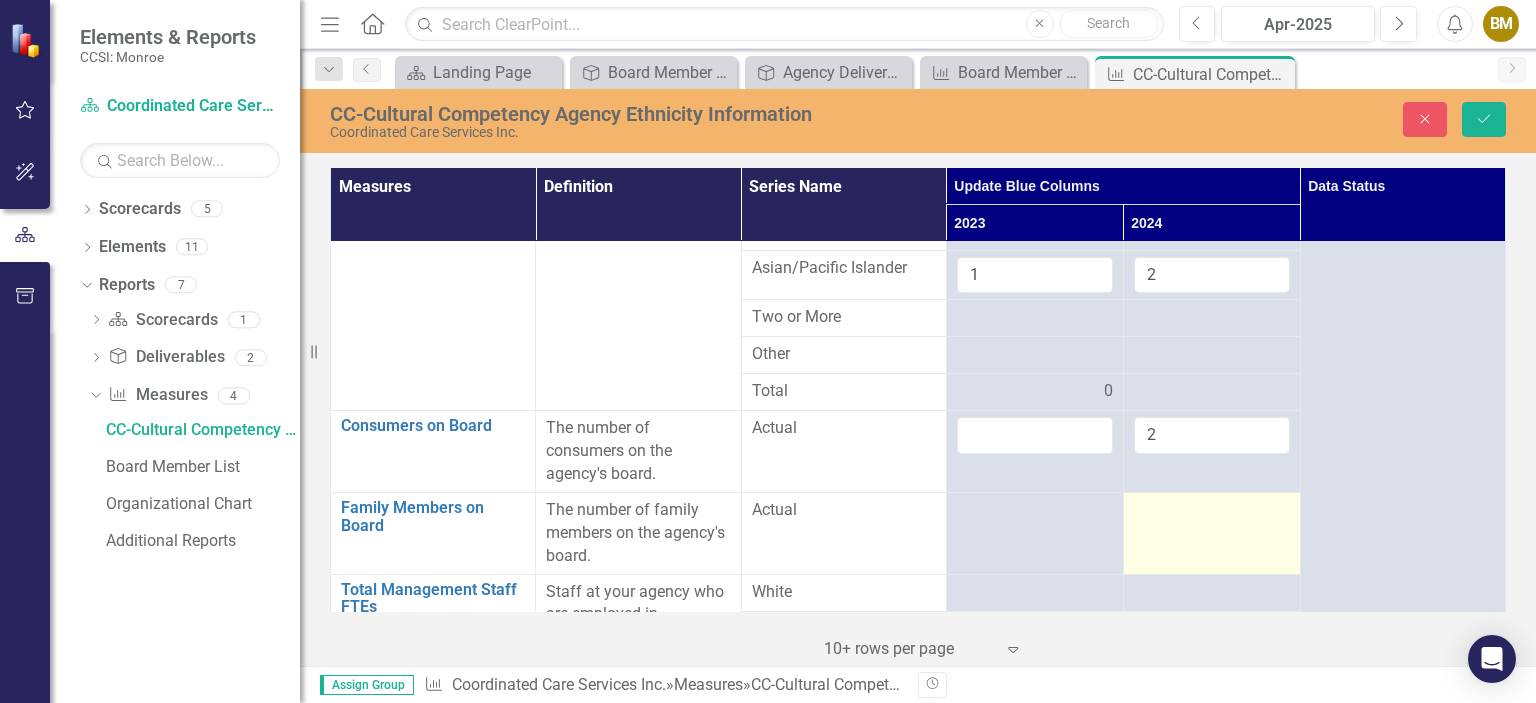 click at bounding box center [1035, 511] 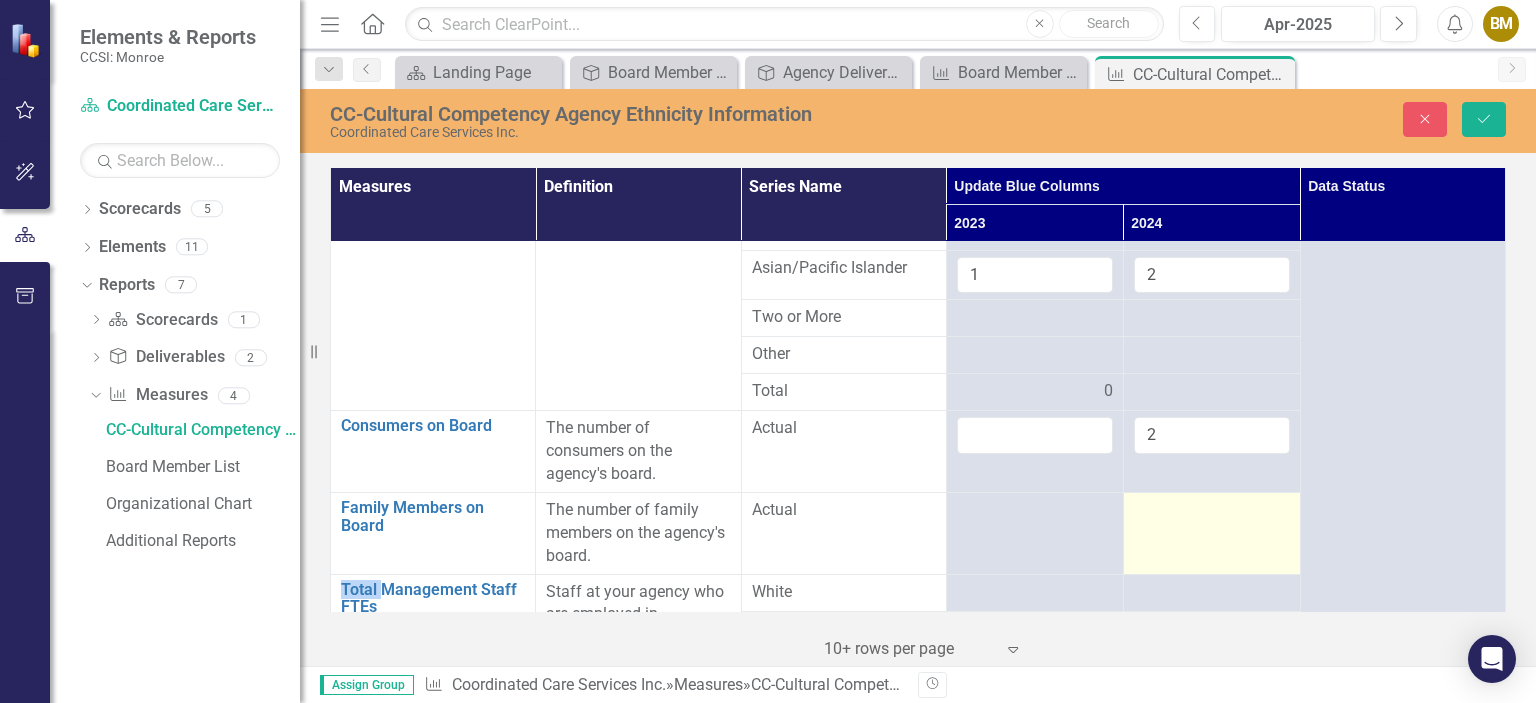 click at bounding box center (1035, 511) 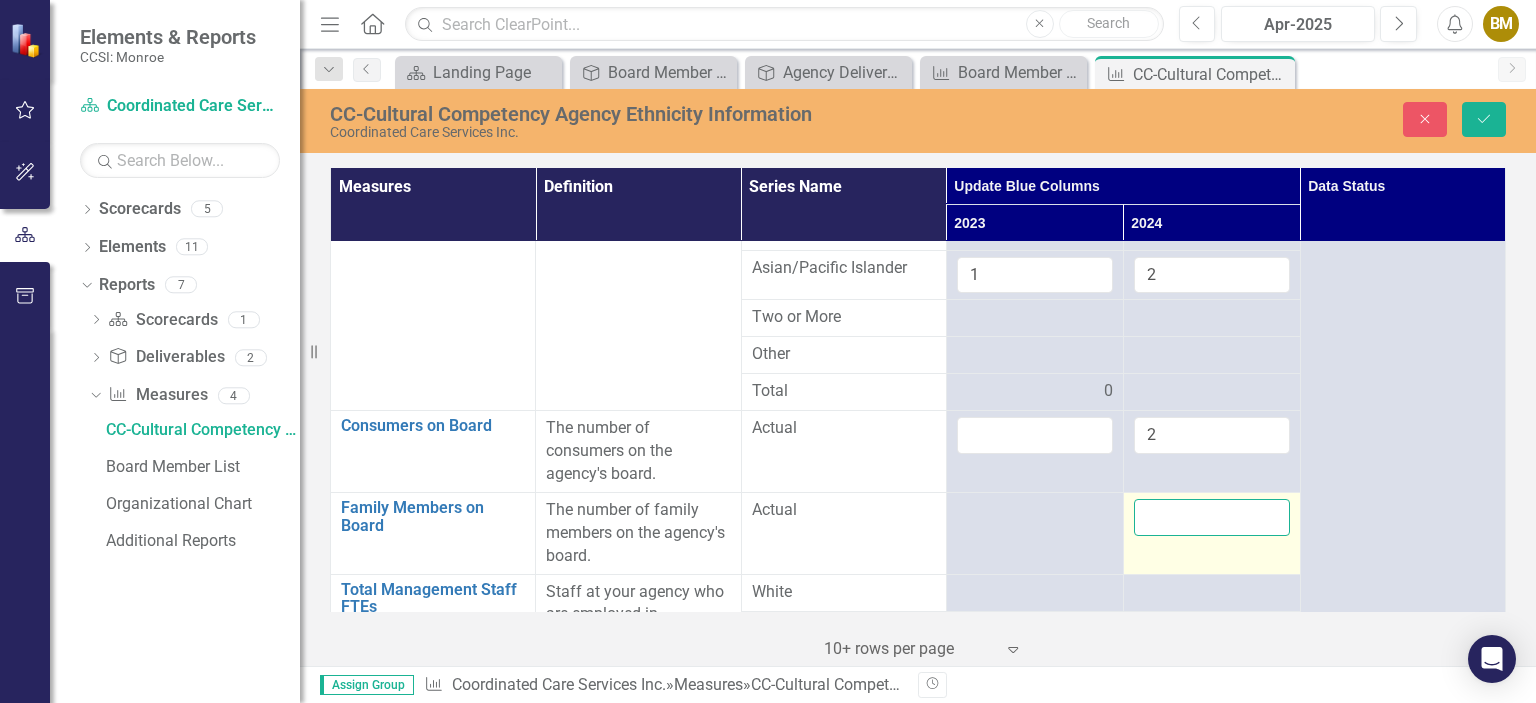 click at bounding box center (1212, 517) 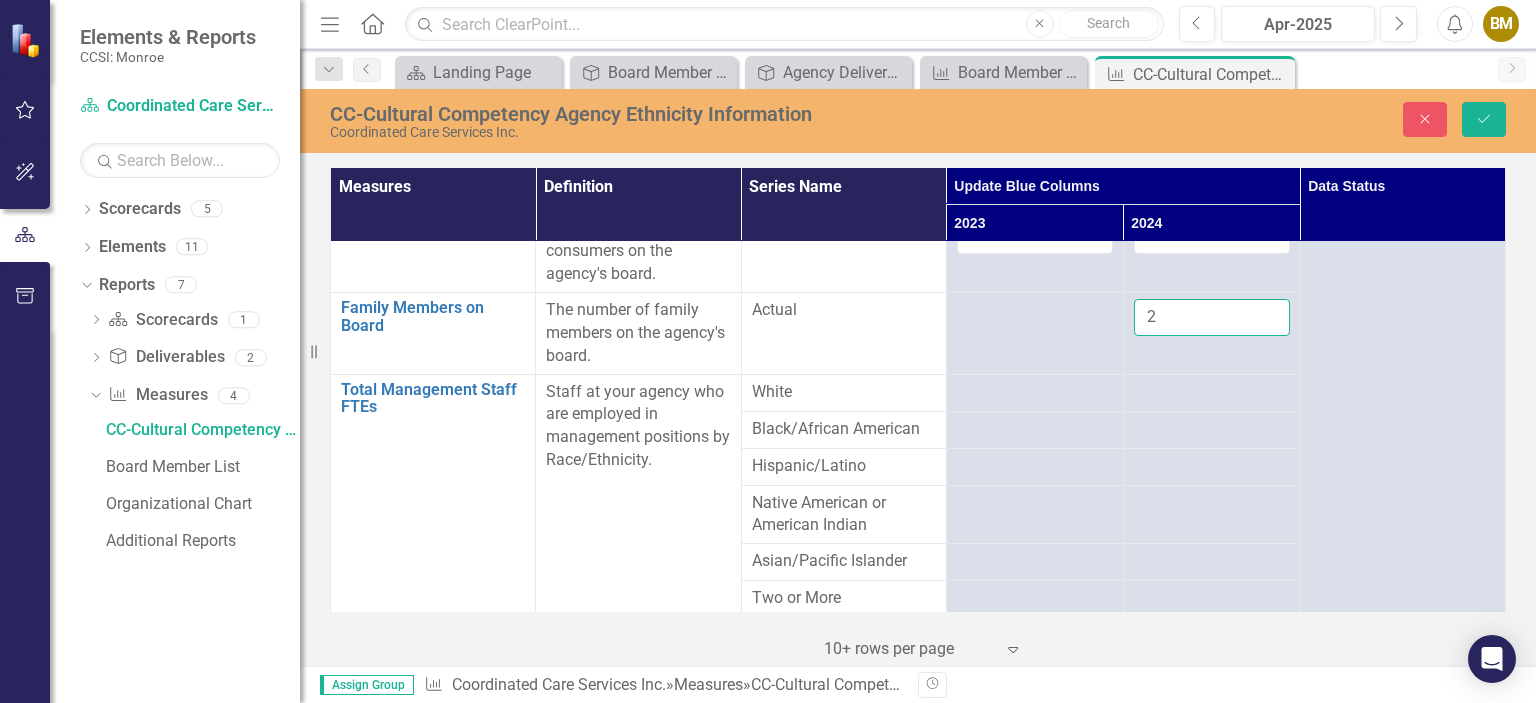 scroll, scrollTop: 300, scrollLeft: 0, axis: vertical 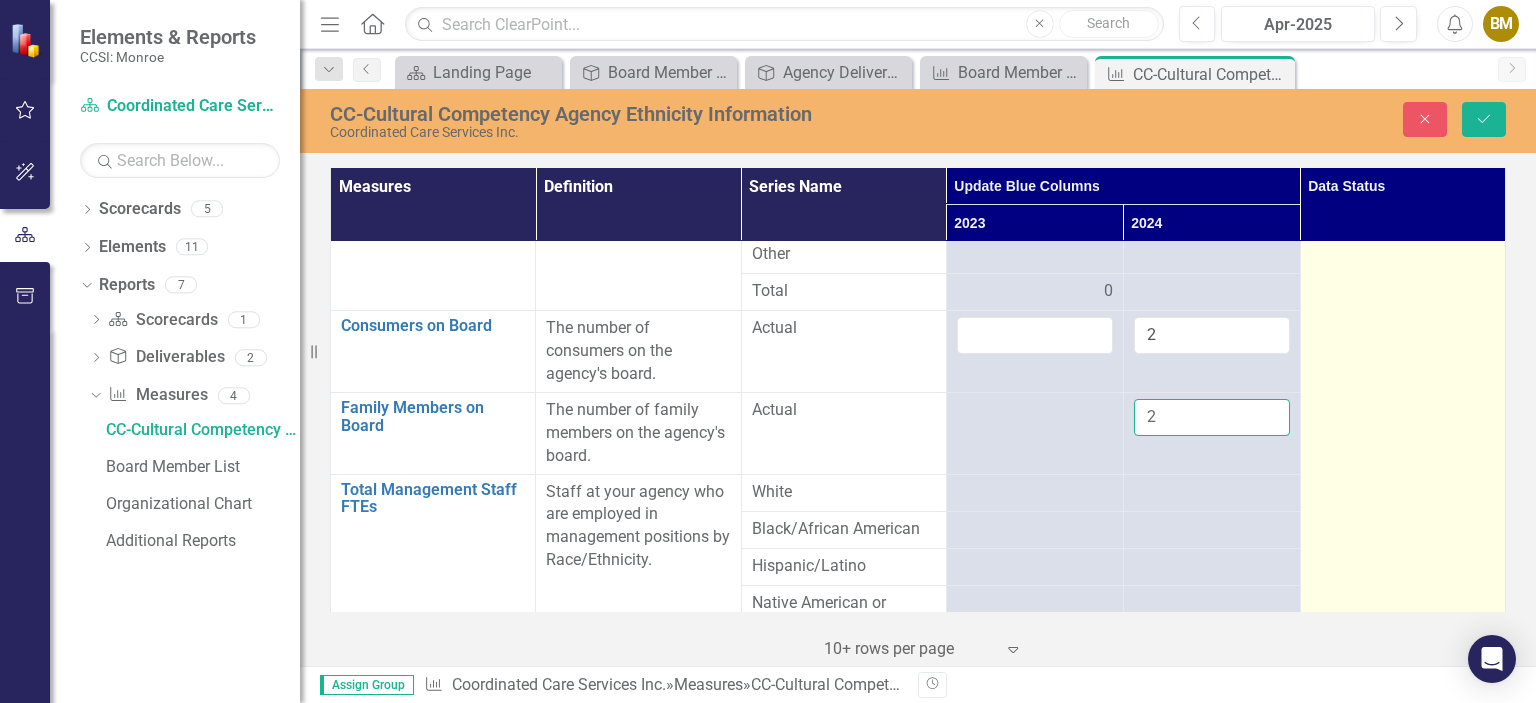 type on "2" 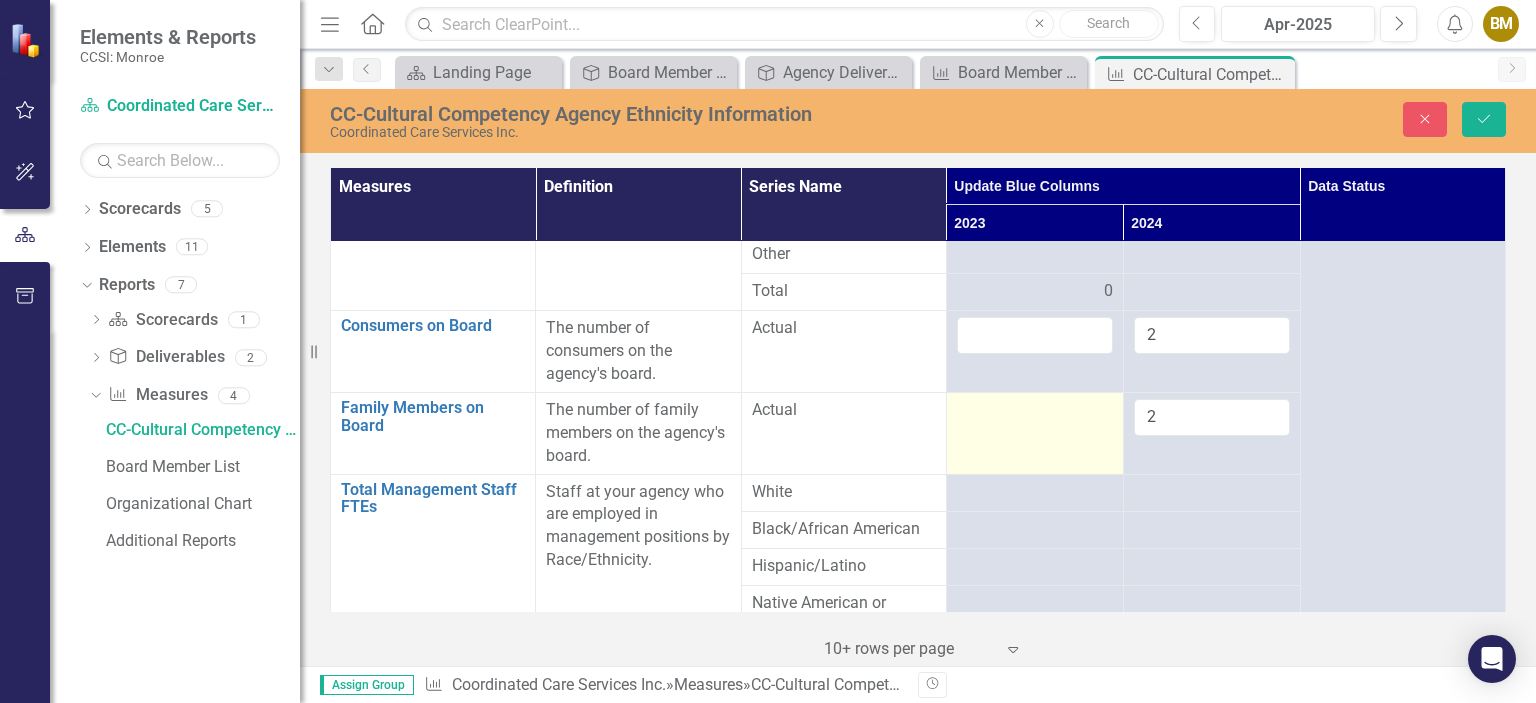 click at bounding box center [1035, 411] 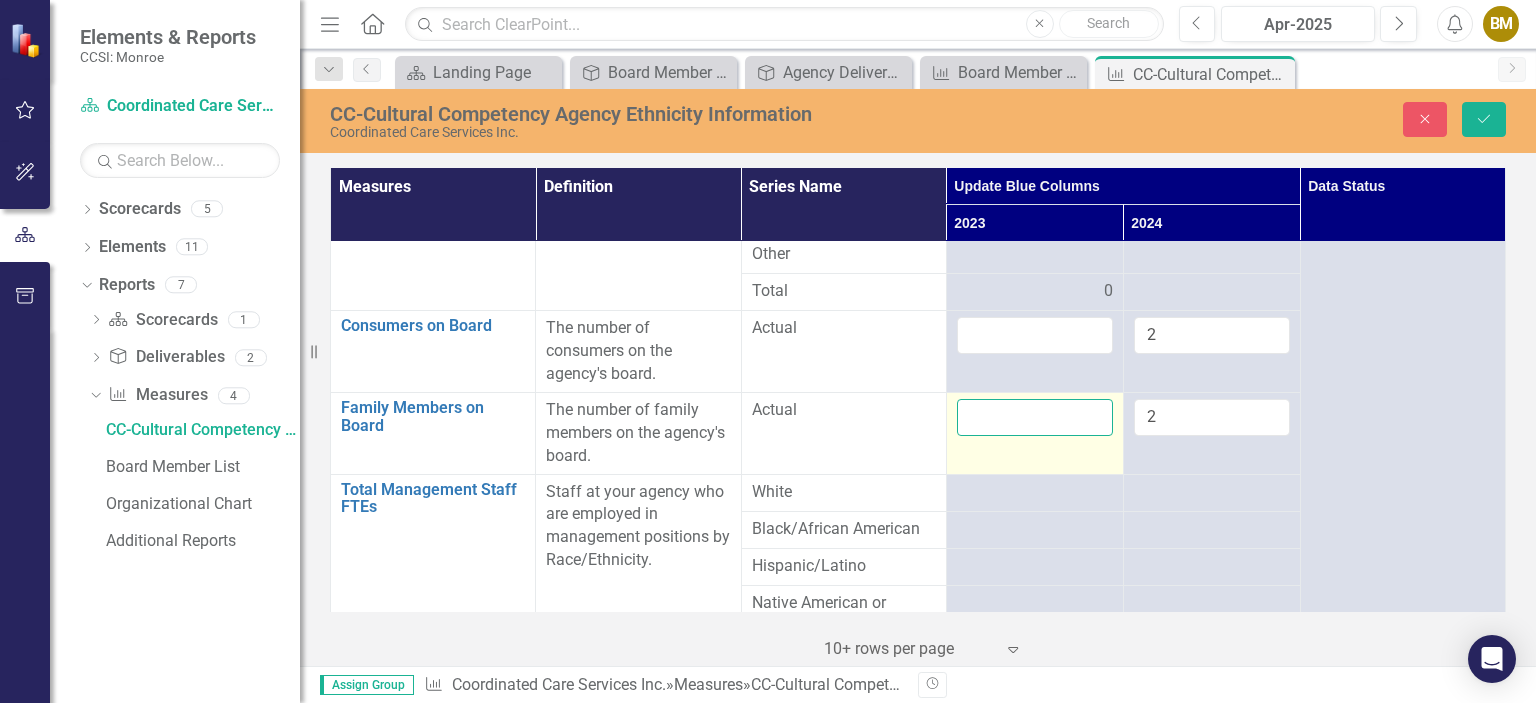 click at bounding box center (1035, 417) 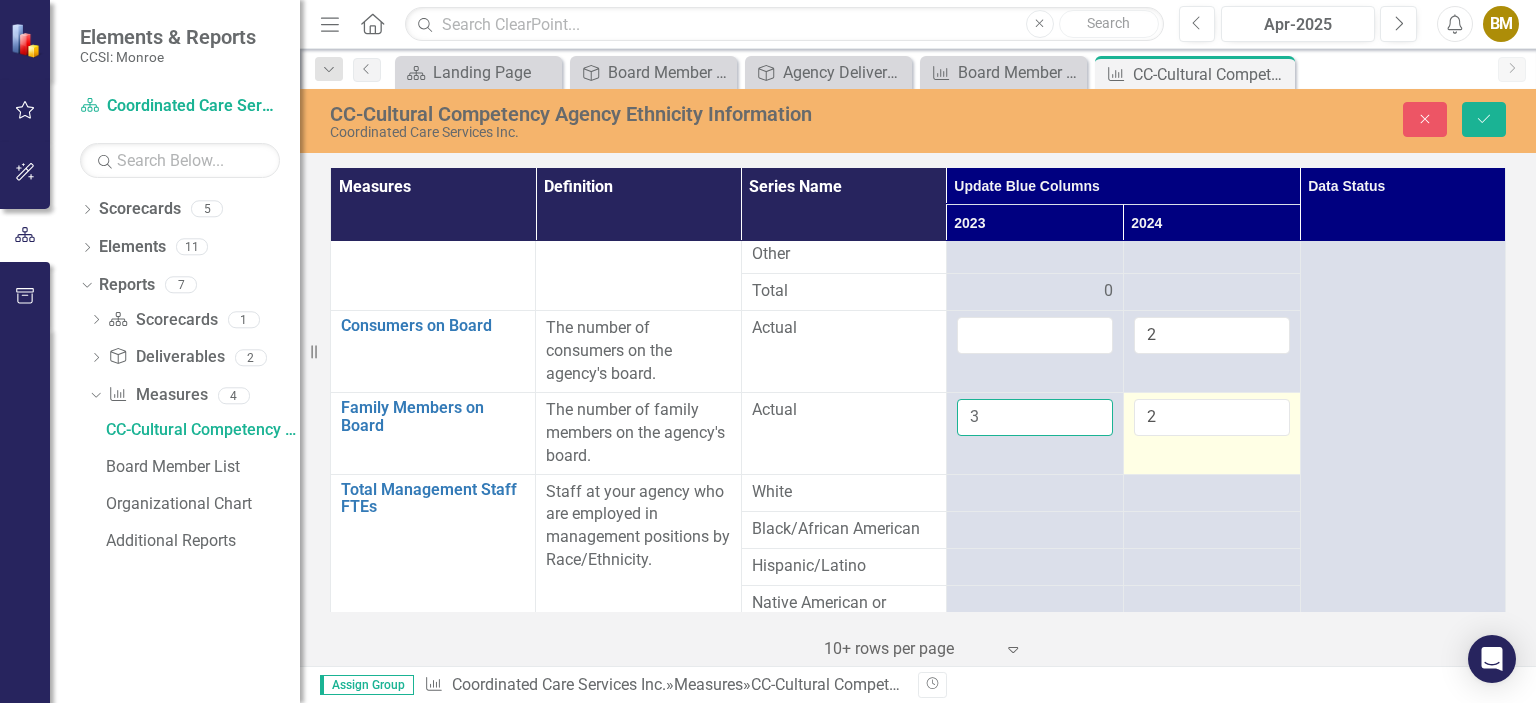 type on "3" 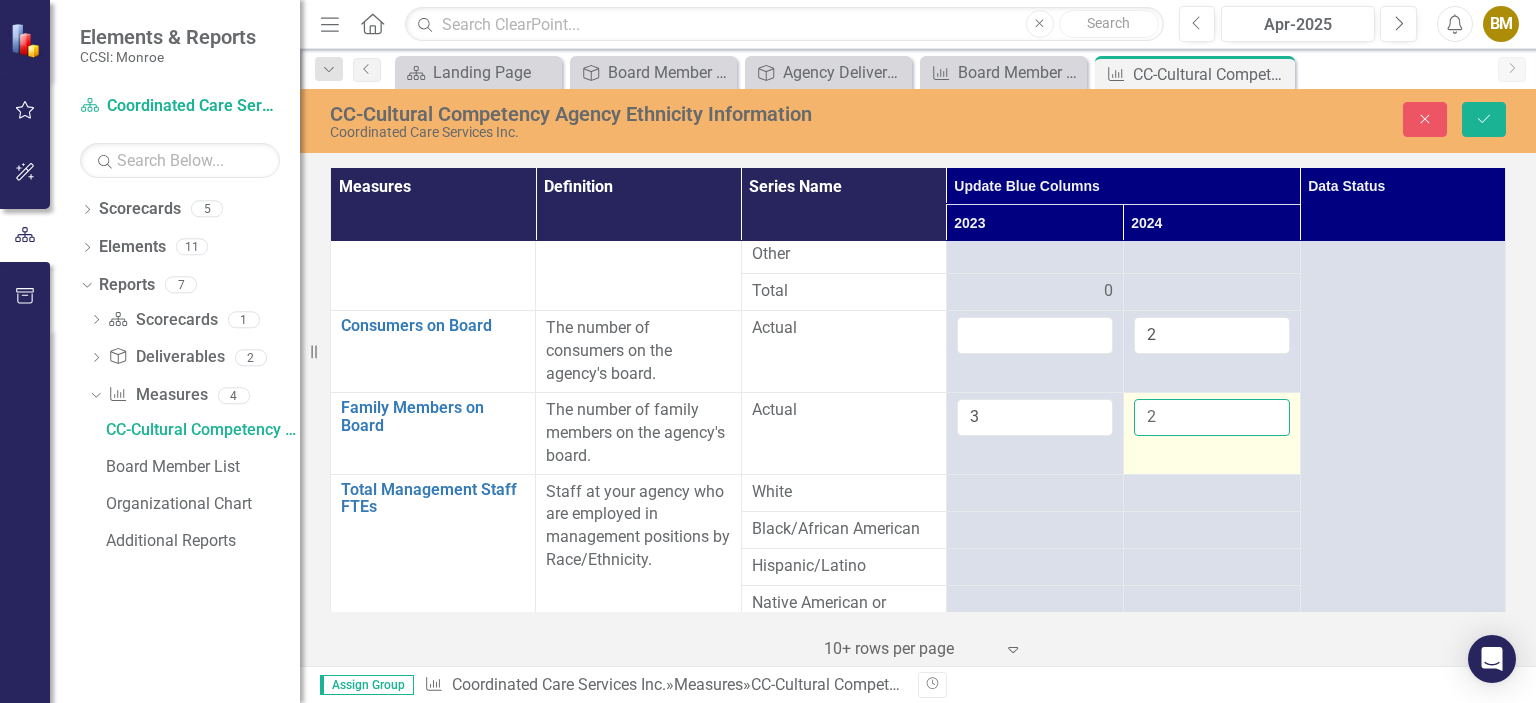 drag, startPoint x: 1152, startPoint y: 414, endPoint x: 1113, endPoint y: 416, distance: 39.051247 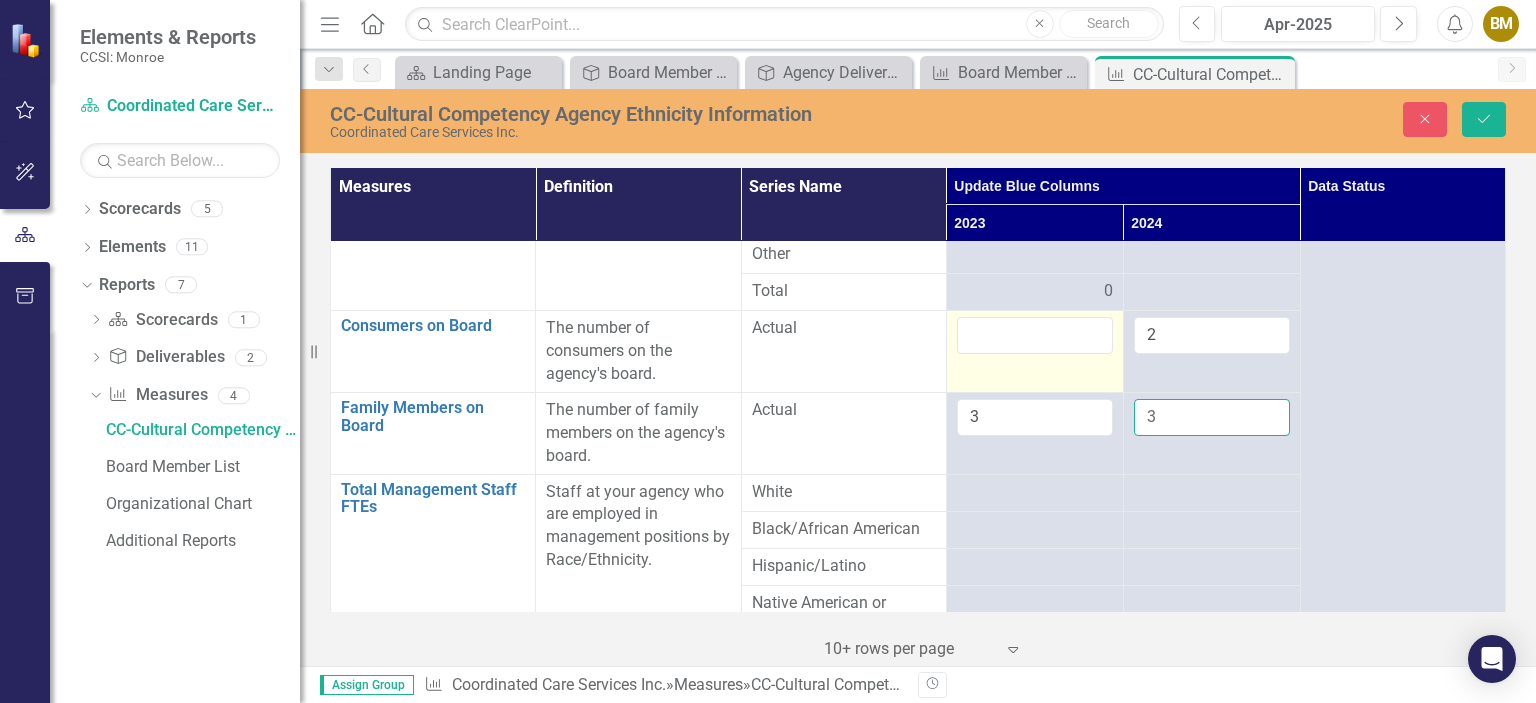 type on "3" 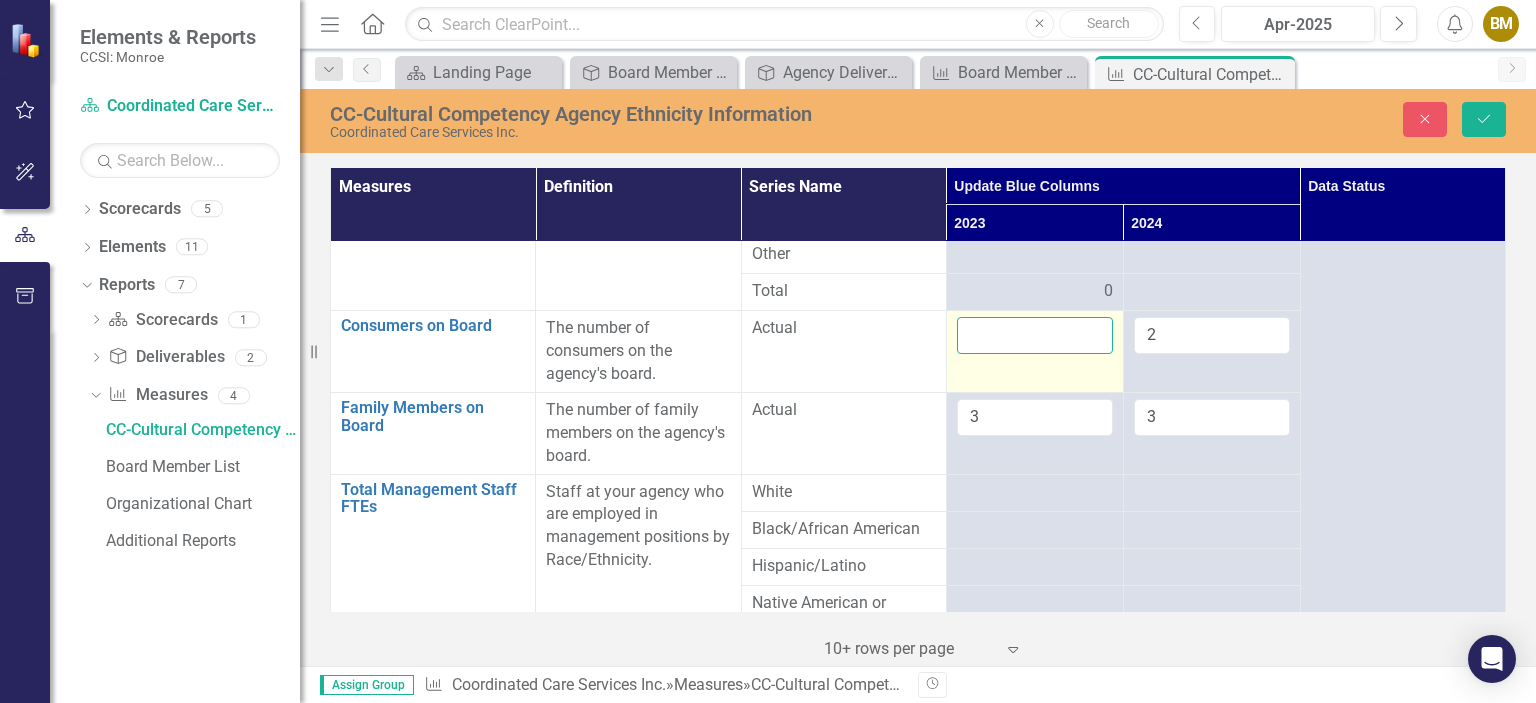 click at bounding box center [1035, 335] 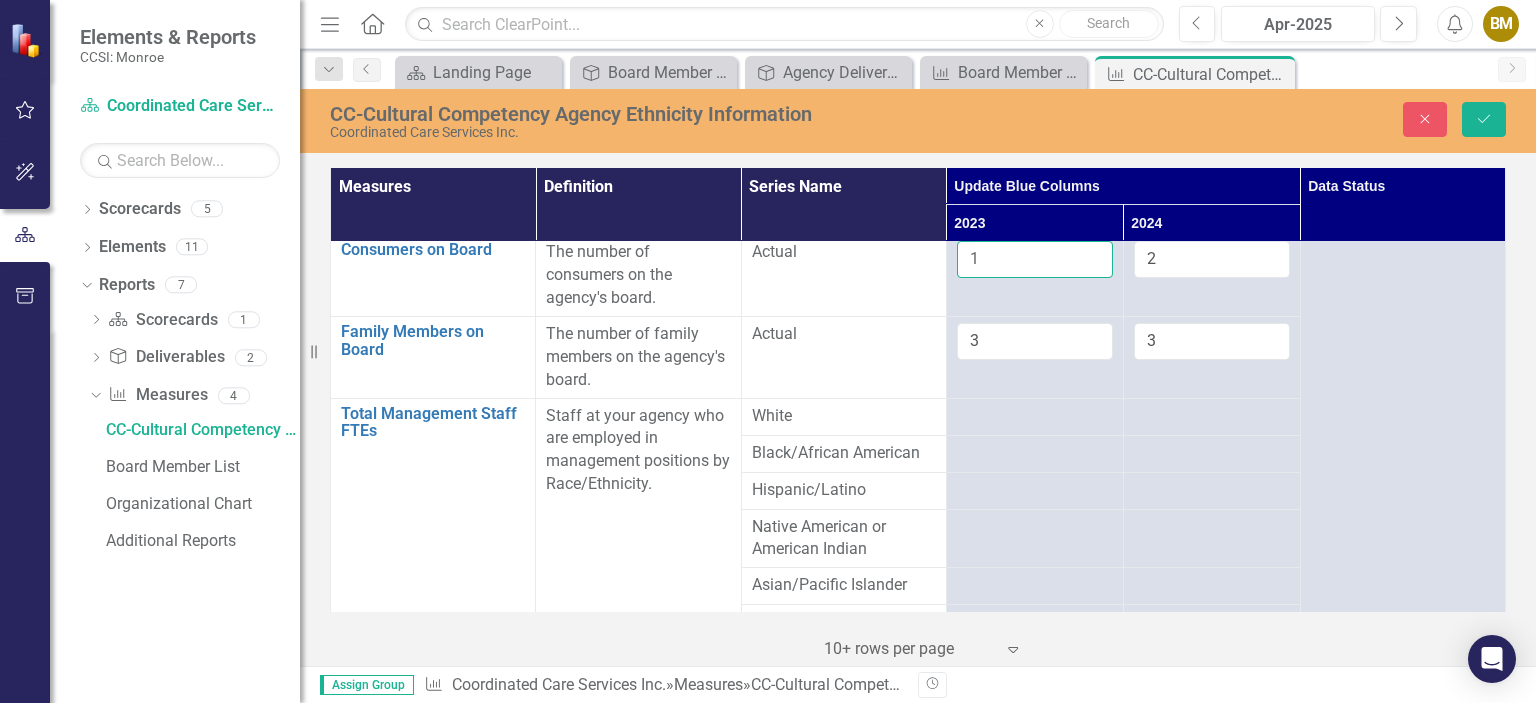 scroll, scrollTop: 410, scrollLeft: 0, axis: vertical 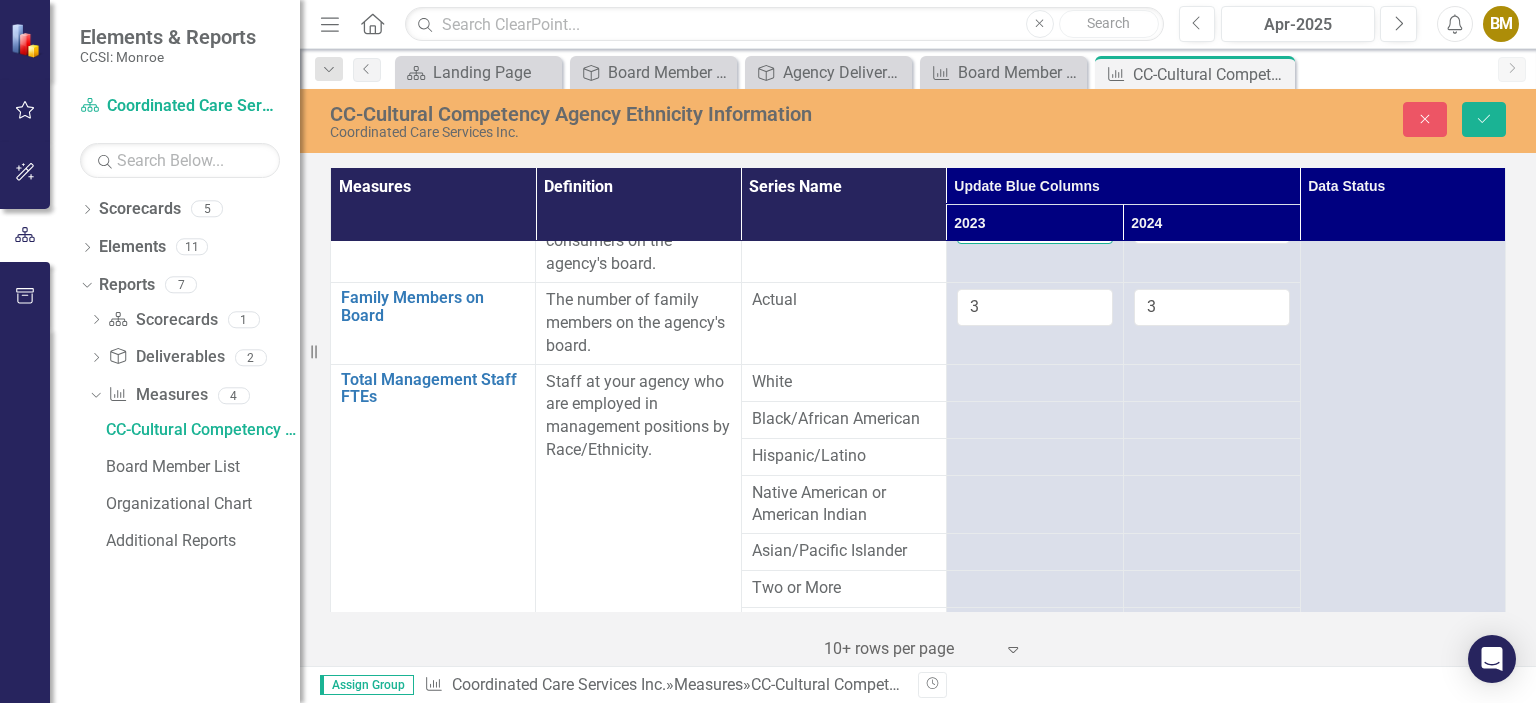 type on "1" 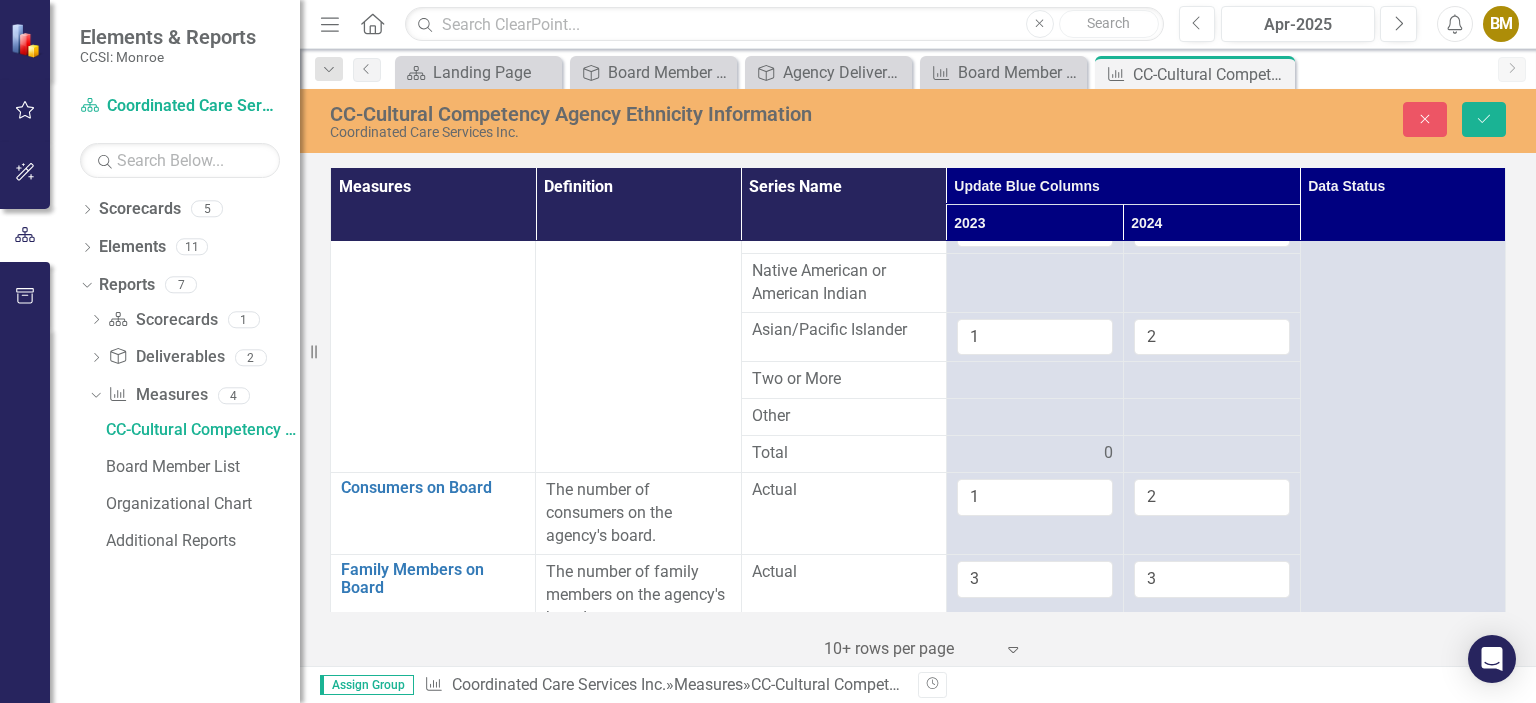 scroll, scrollTop: 200, scrollLeft: 0, axis: vertical 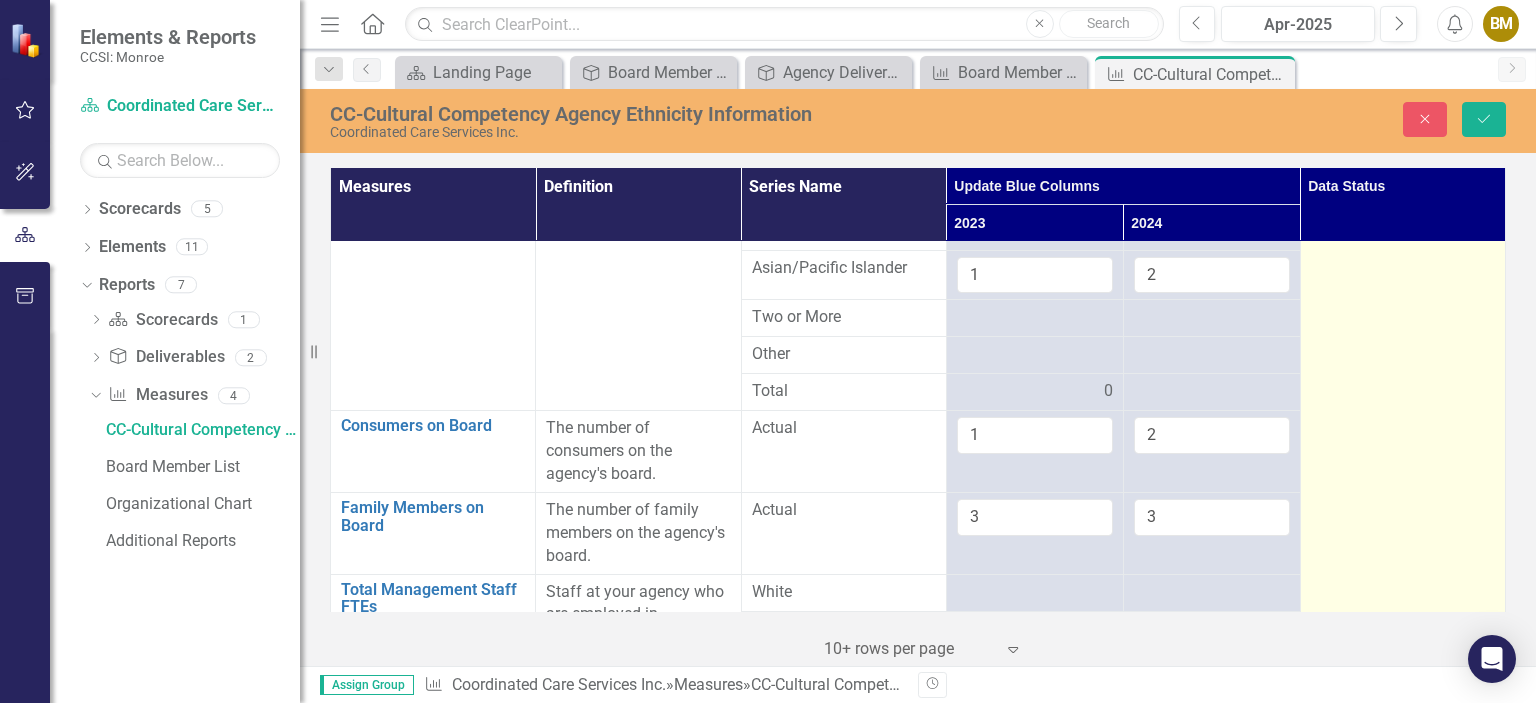 click at bounding box center [1402, 784] 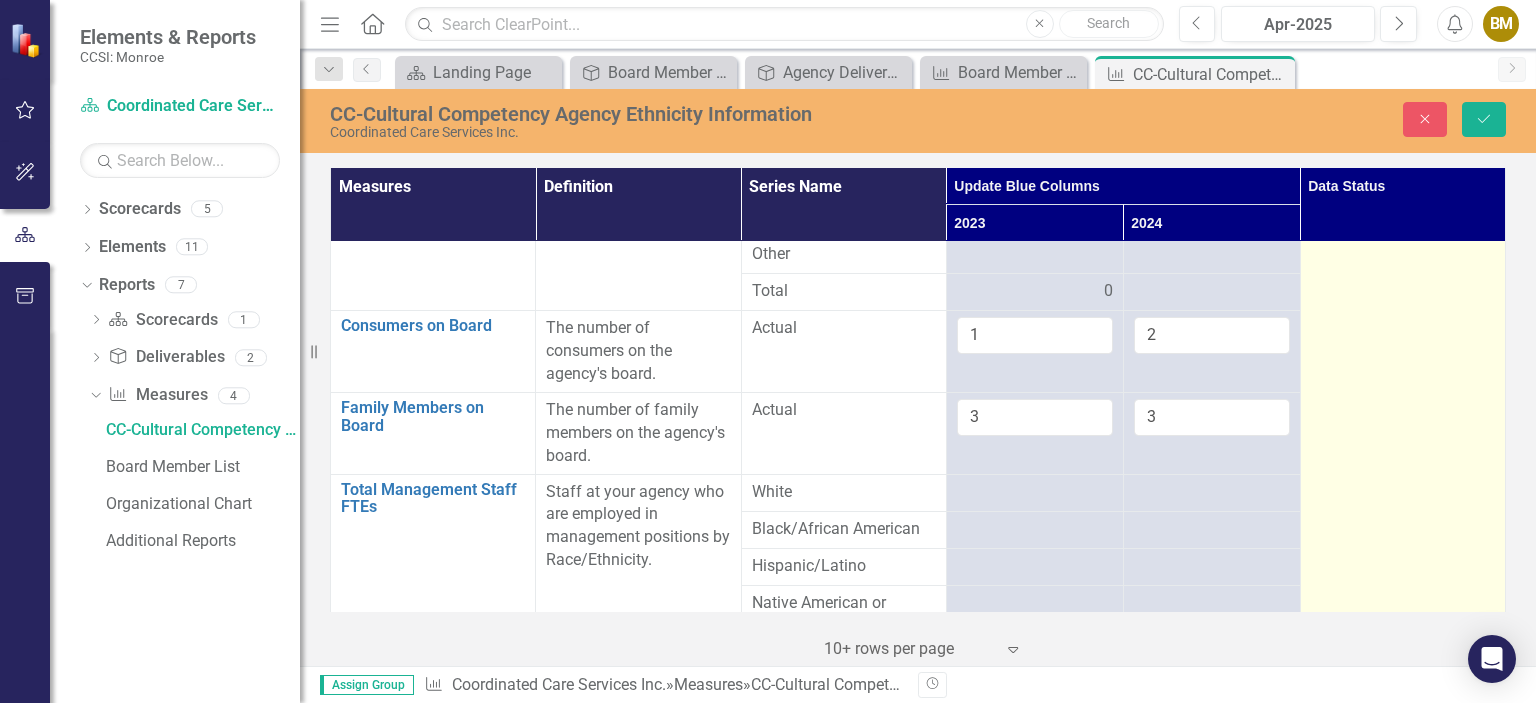 click on "Not Defined Expand" at bounding box center [1402, 684] 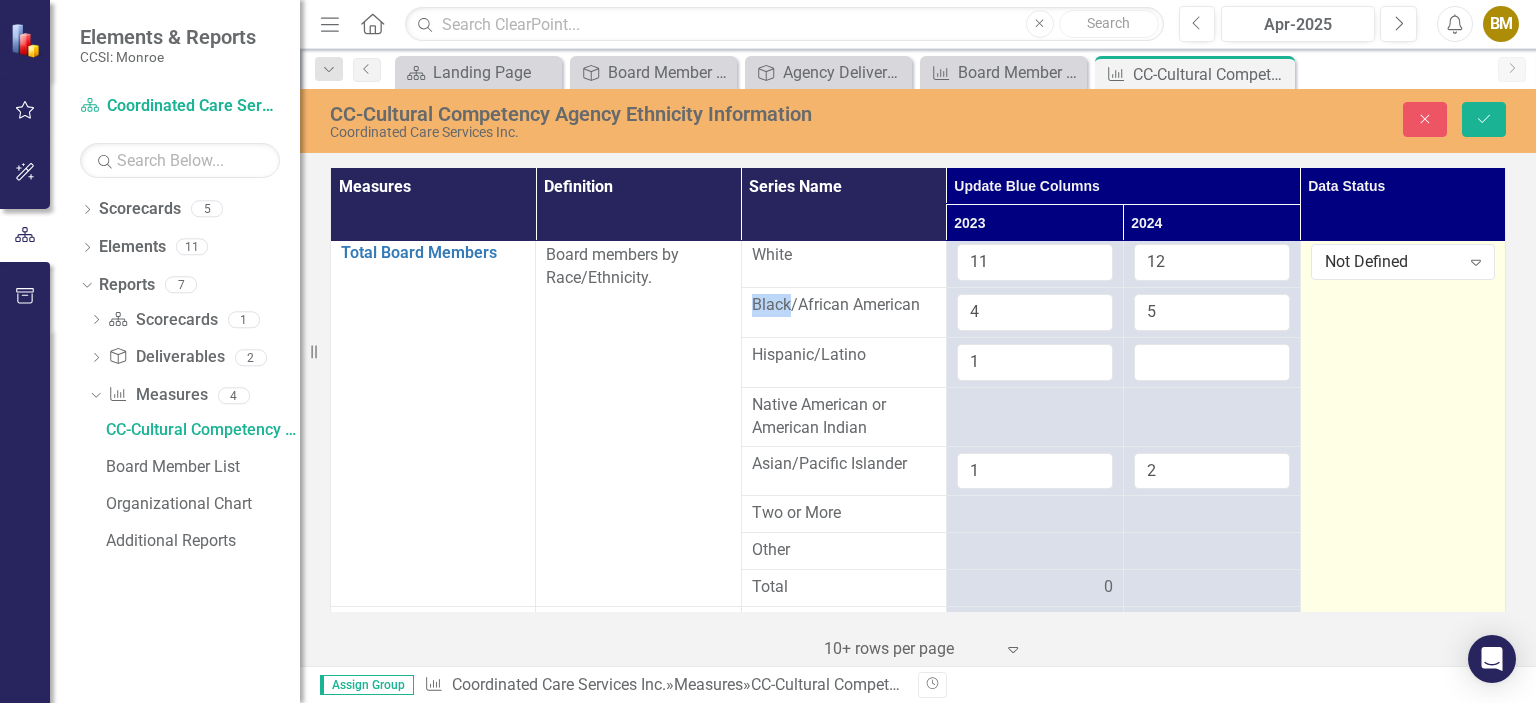 scroll, scrollTop: 0, scrollLeft: 0, axis: both 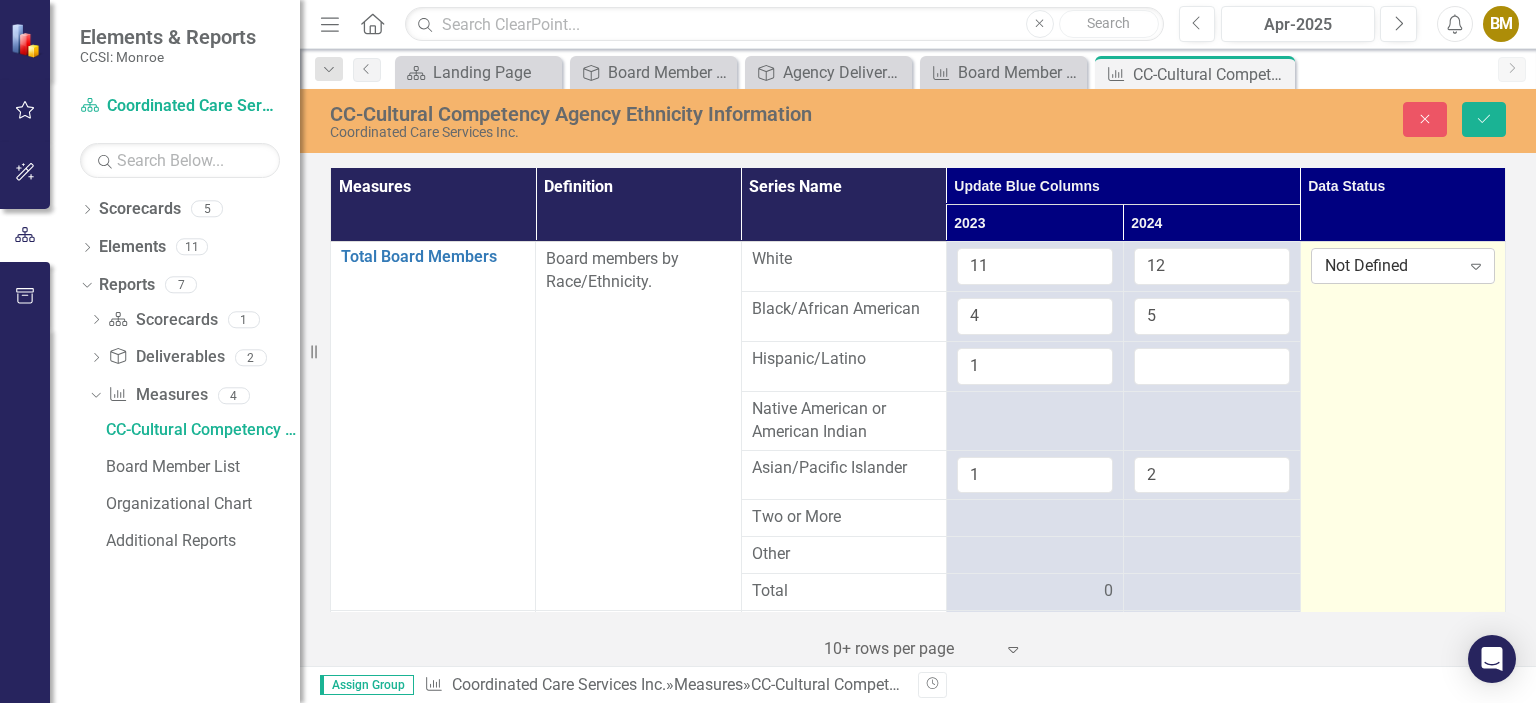 click on "Not Defined" at bounding box center [1392, 266] 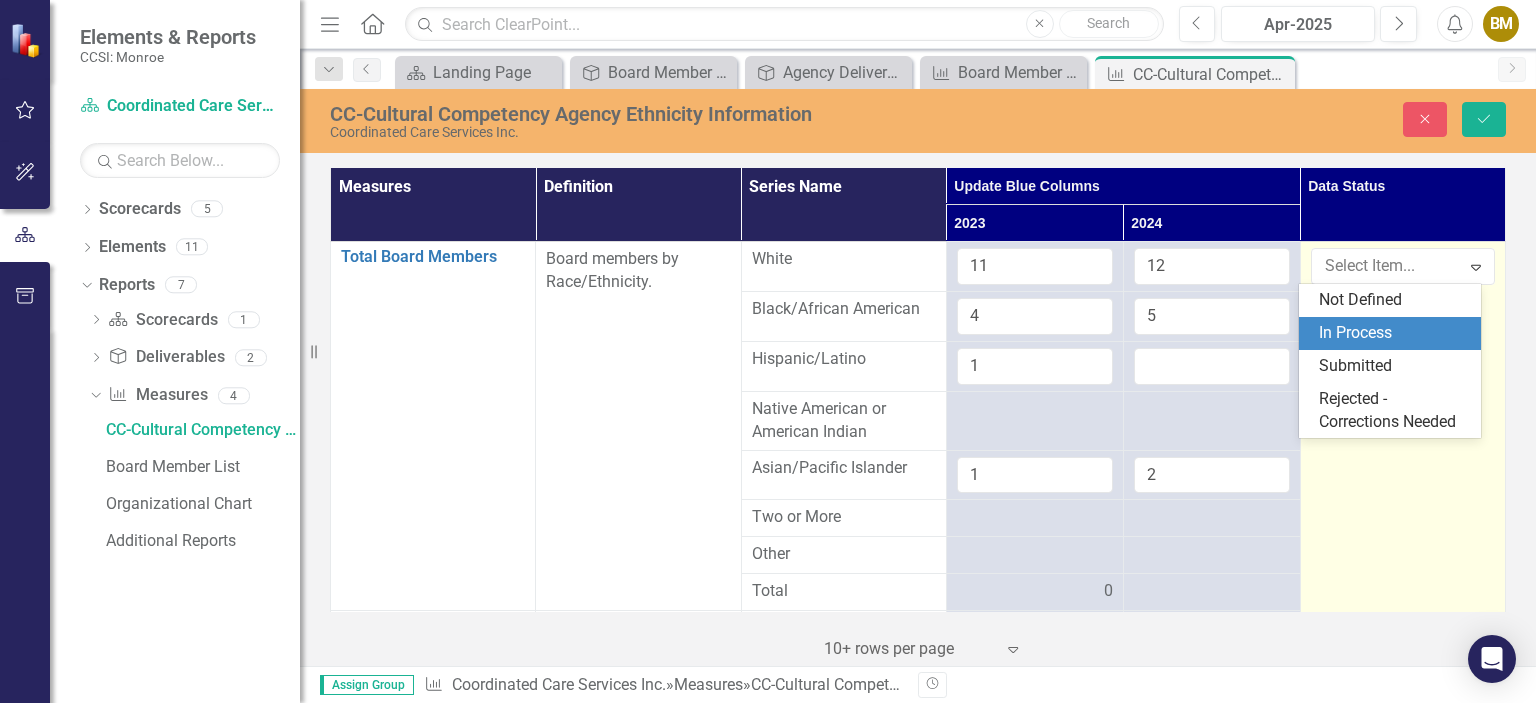 click on "In Process" at bounding box center [1394, 333] 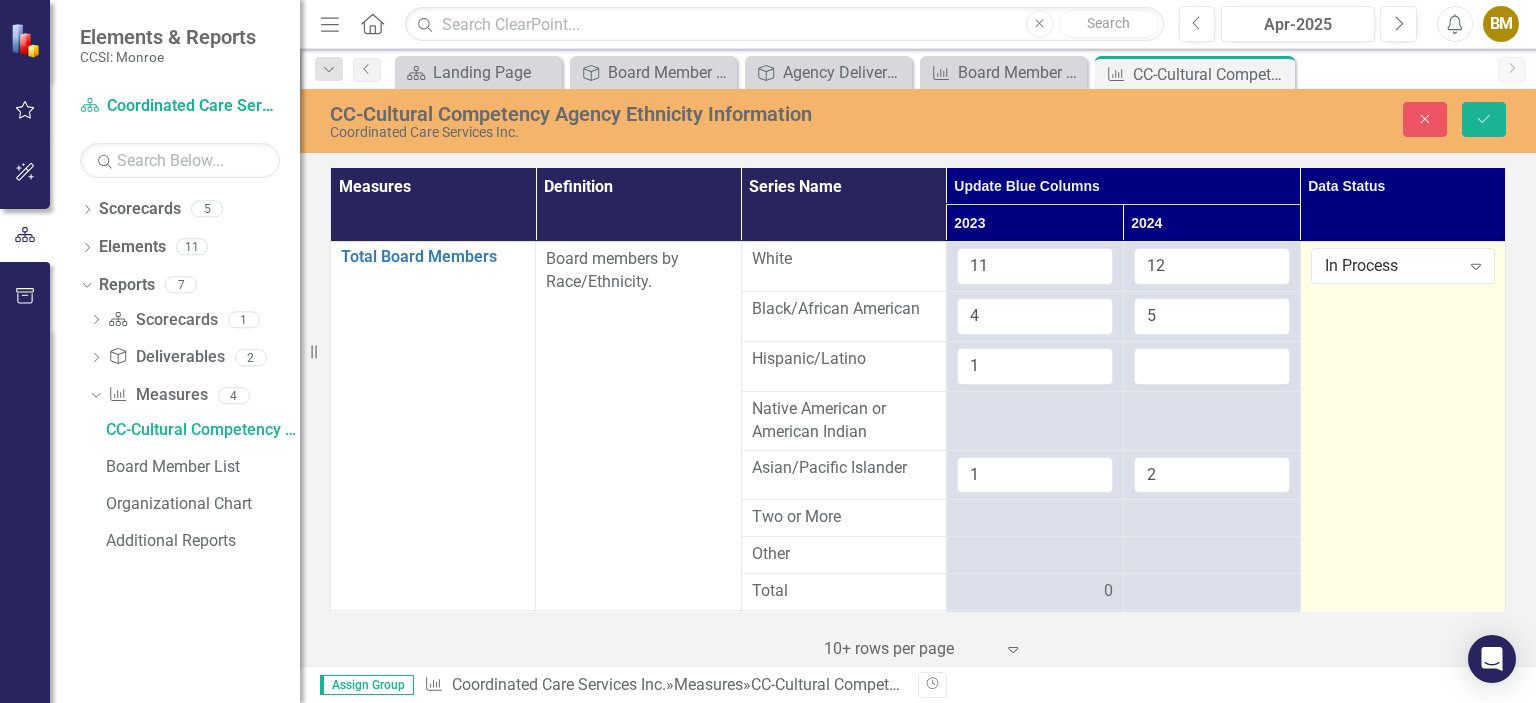 click on "In Process Expand" at bounding box center (1402, 984) 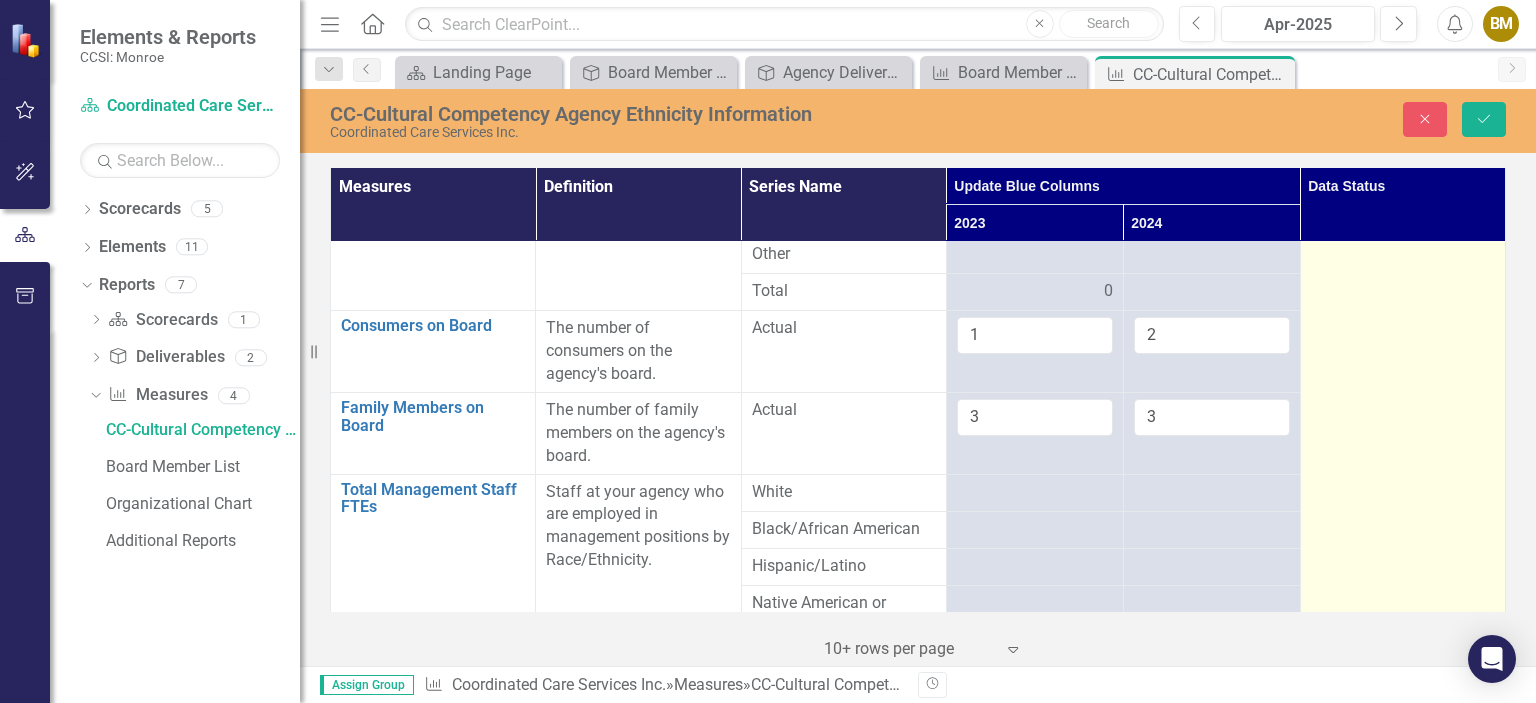 scroll, scrollTop: 400, scrollLeft: 0, axis: vertical 